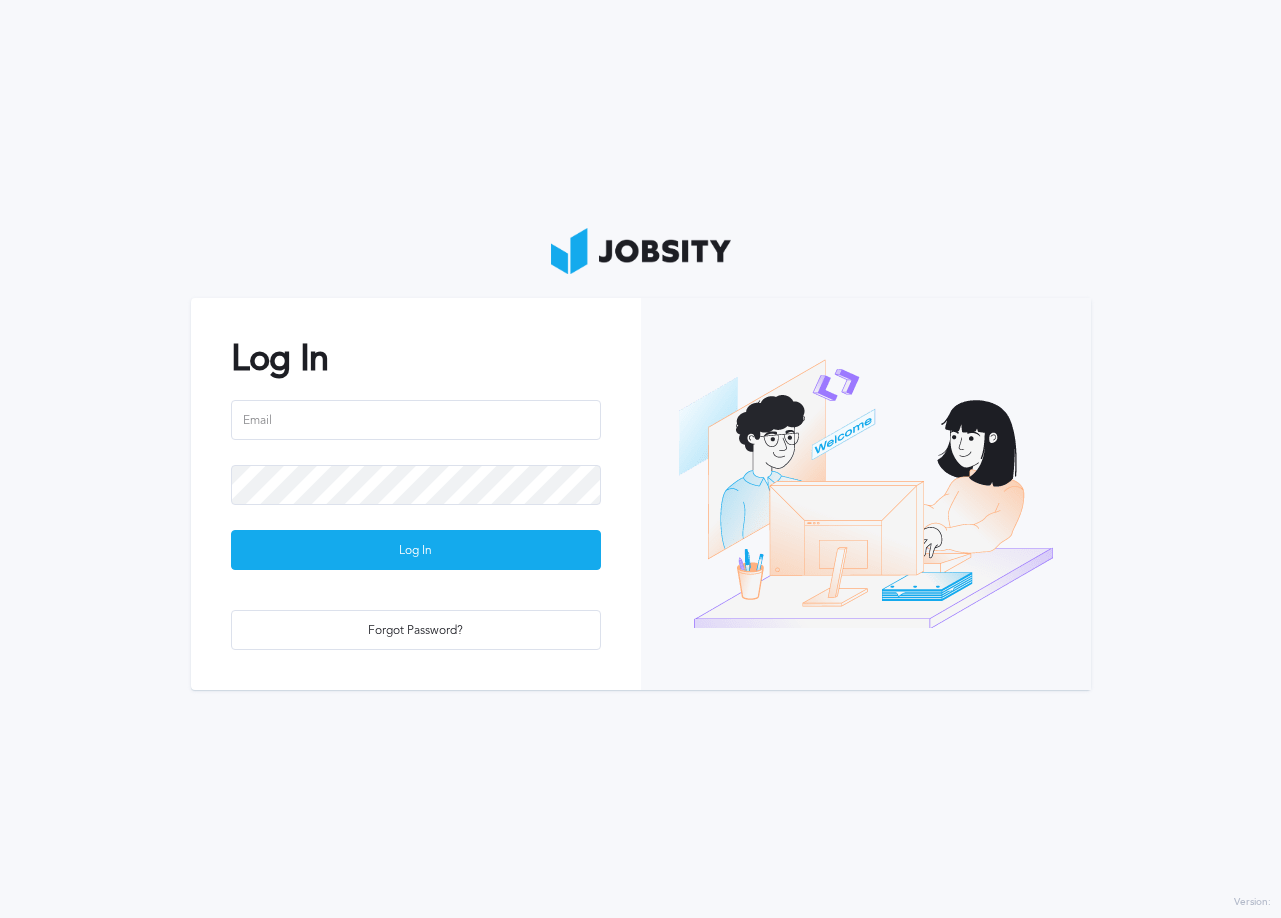 scroll, scrollTop: 0, scrollLeft: 0, axis: both 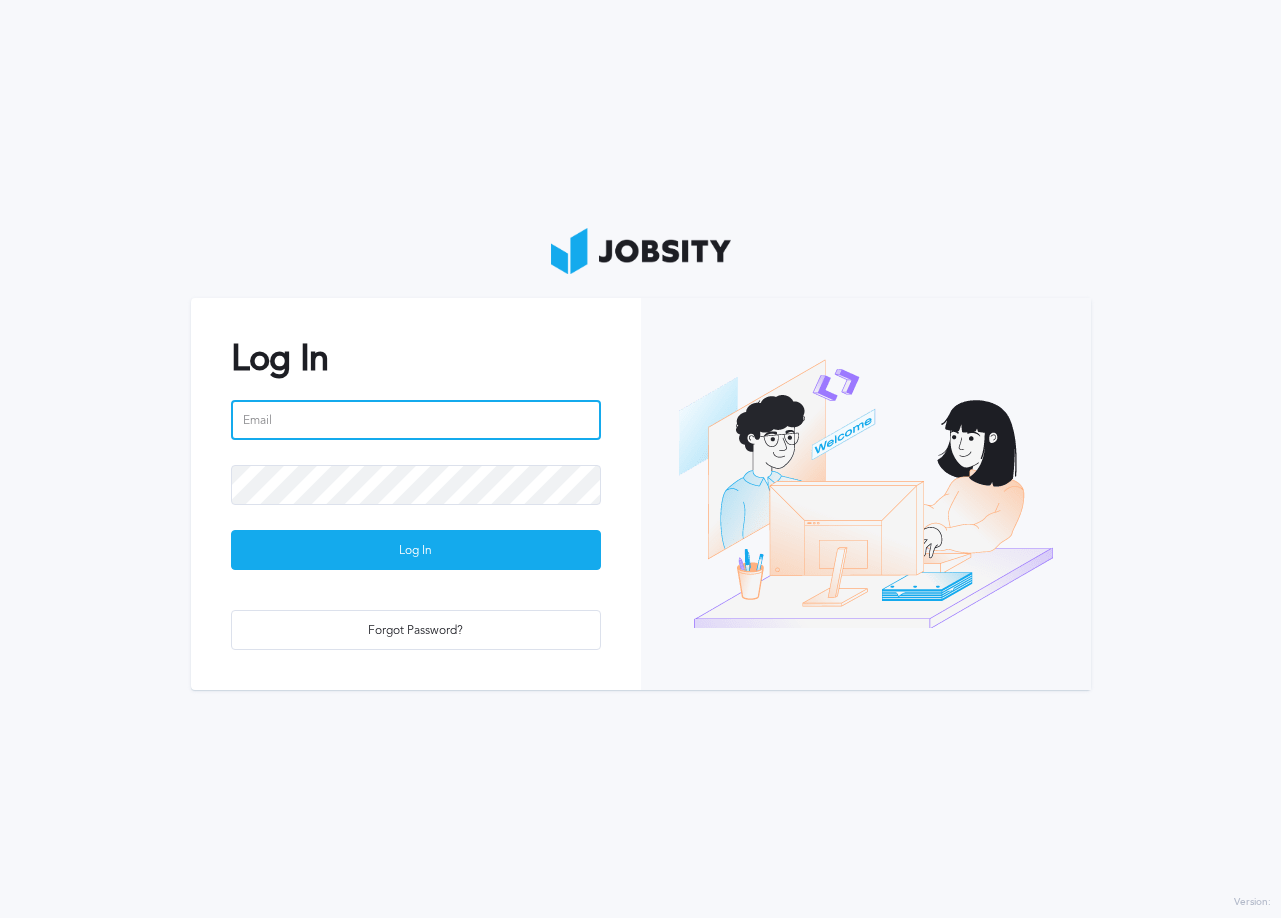 click at bounding box center (416, 420) 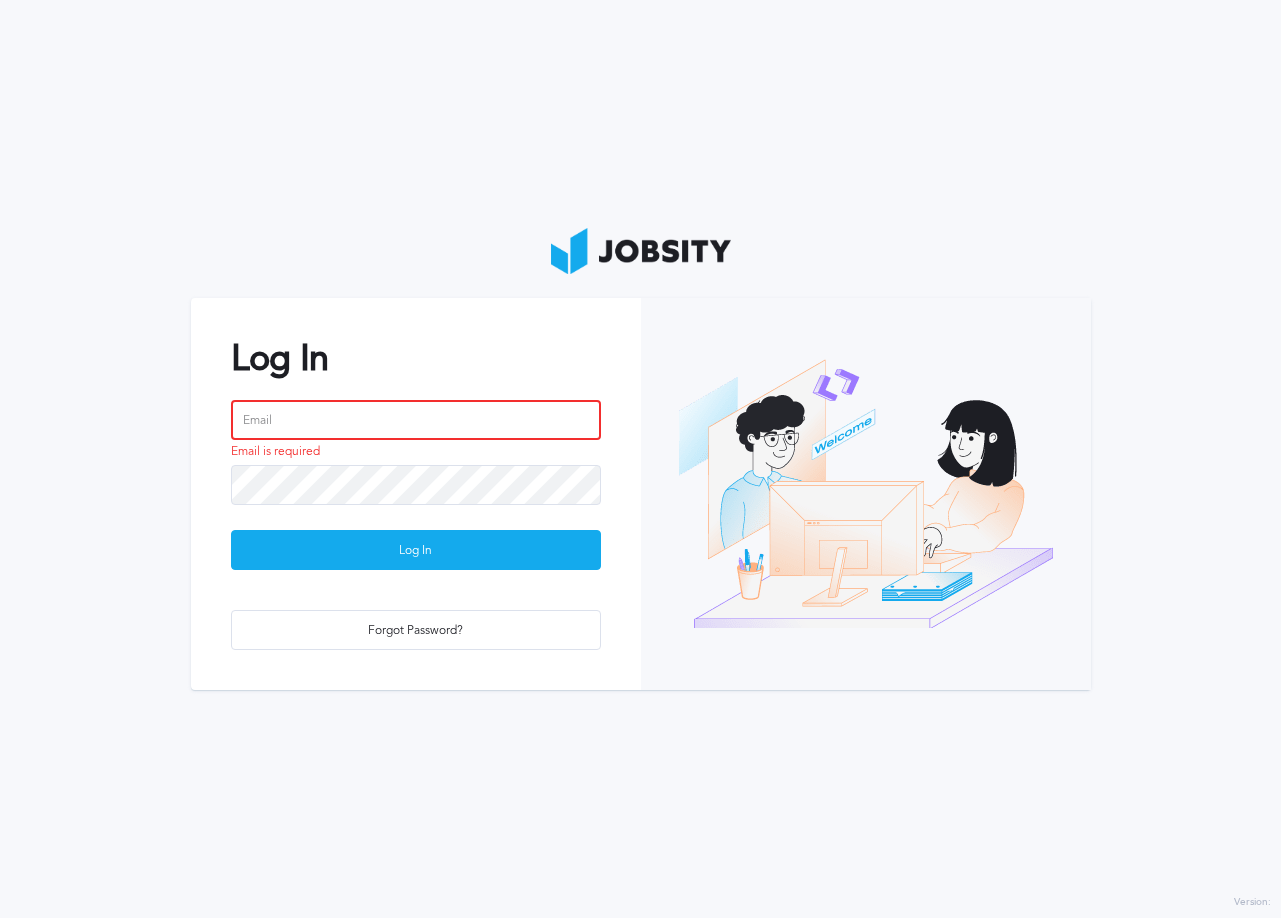 type on "[PERSON_NAME][EMAIL_ADDRESS][PERSON_NAME][DOMAIN_NAME]" 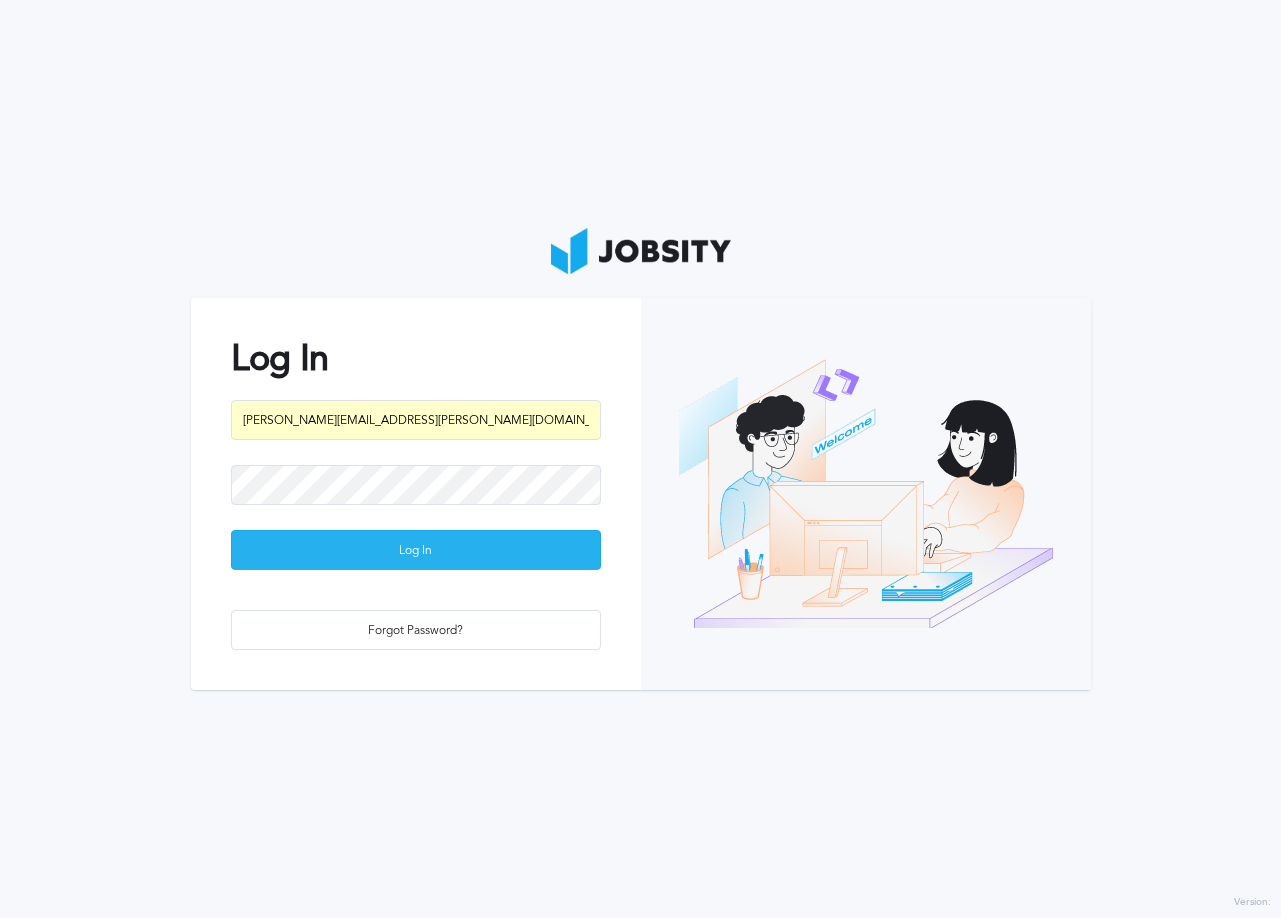 click on "Log In" at bounding box center (416, 551) 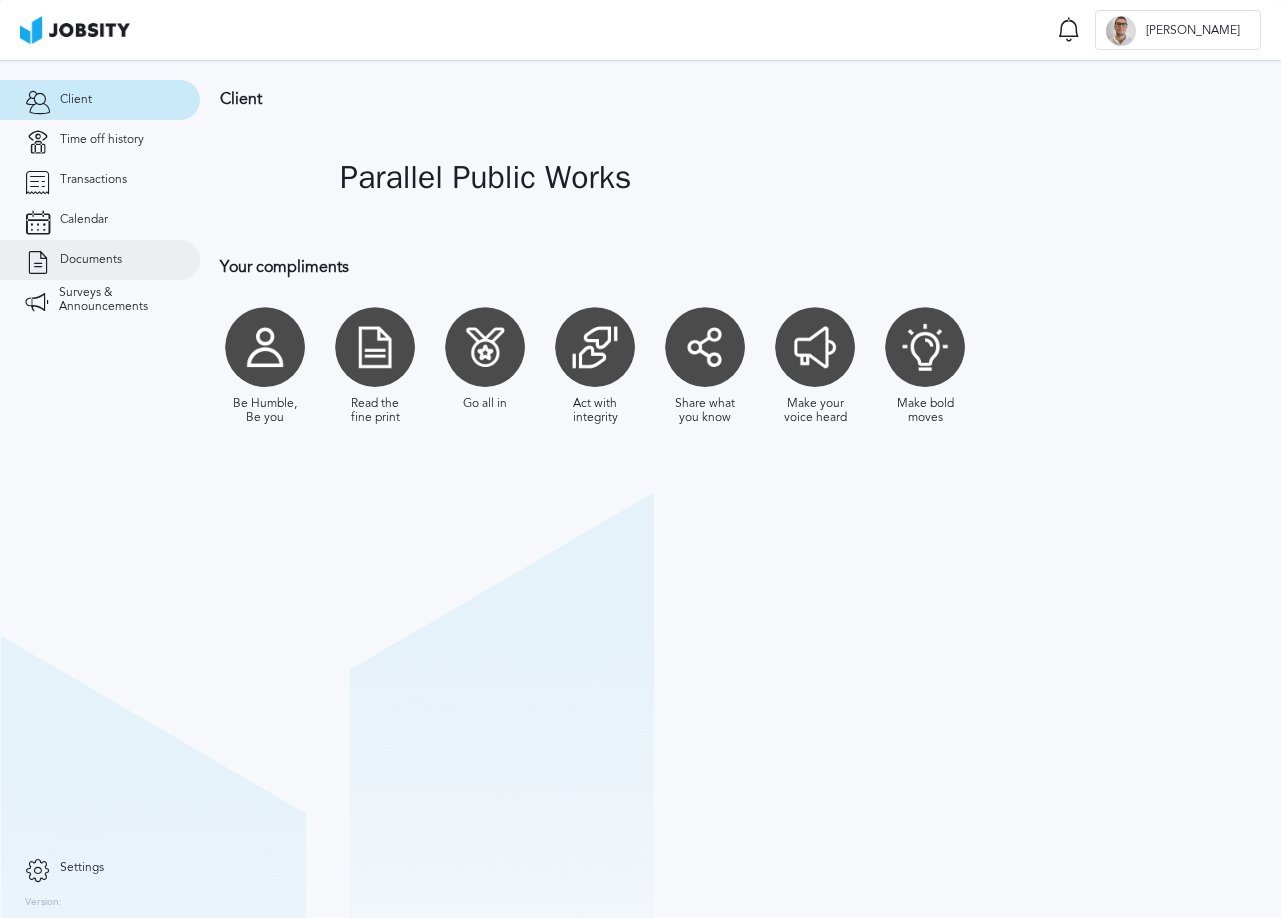 click on "Documents" at bounding box center (100, 260) 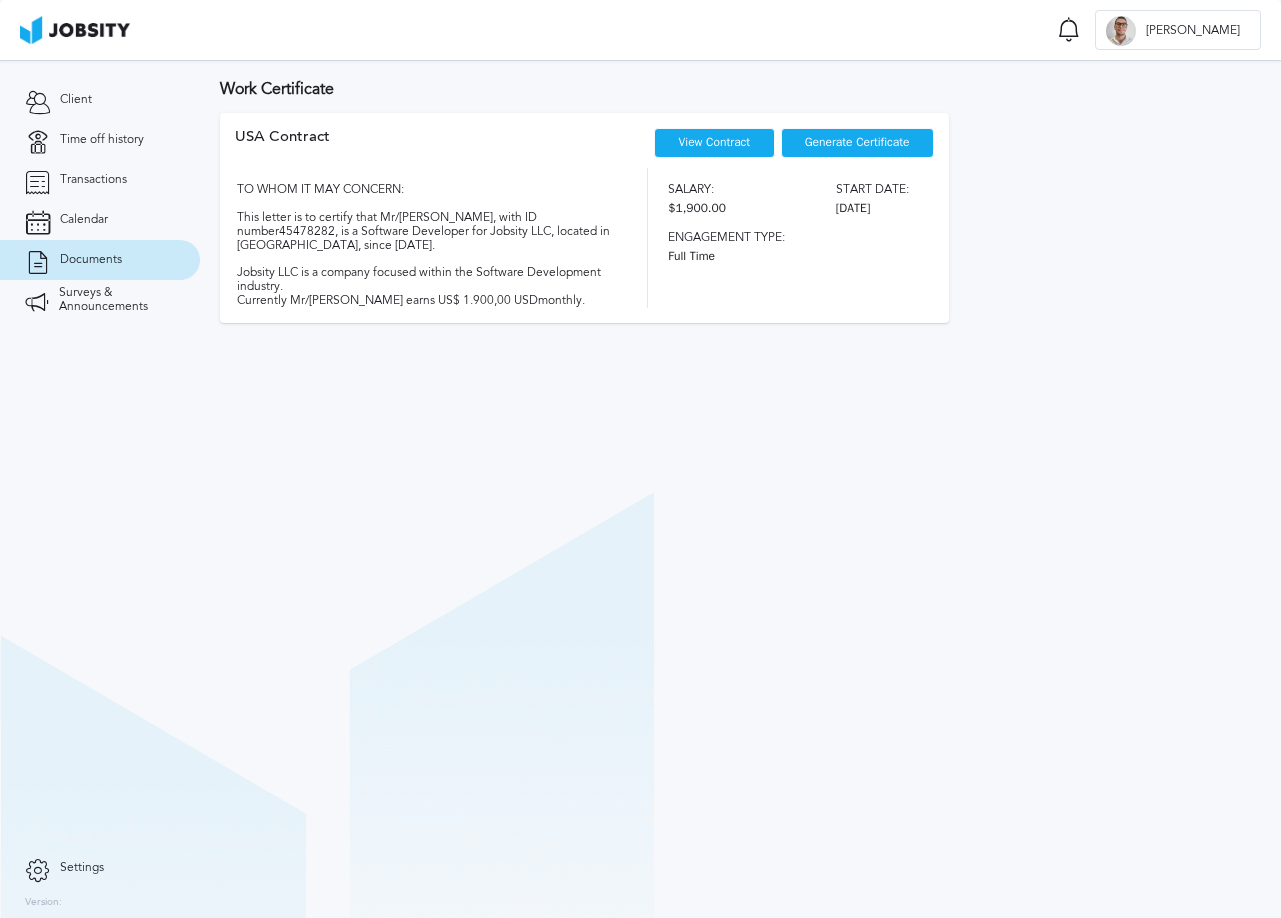 click on "View Contract" at bounding box center [715, 142] 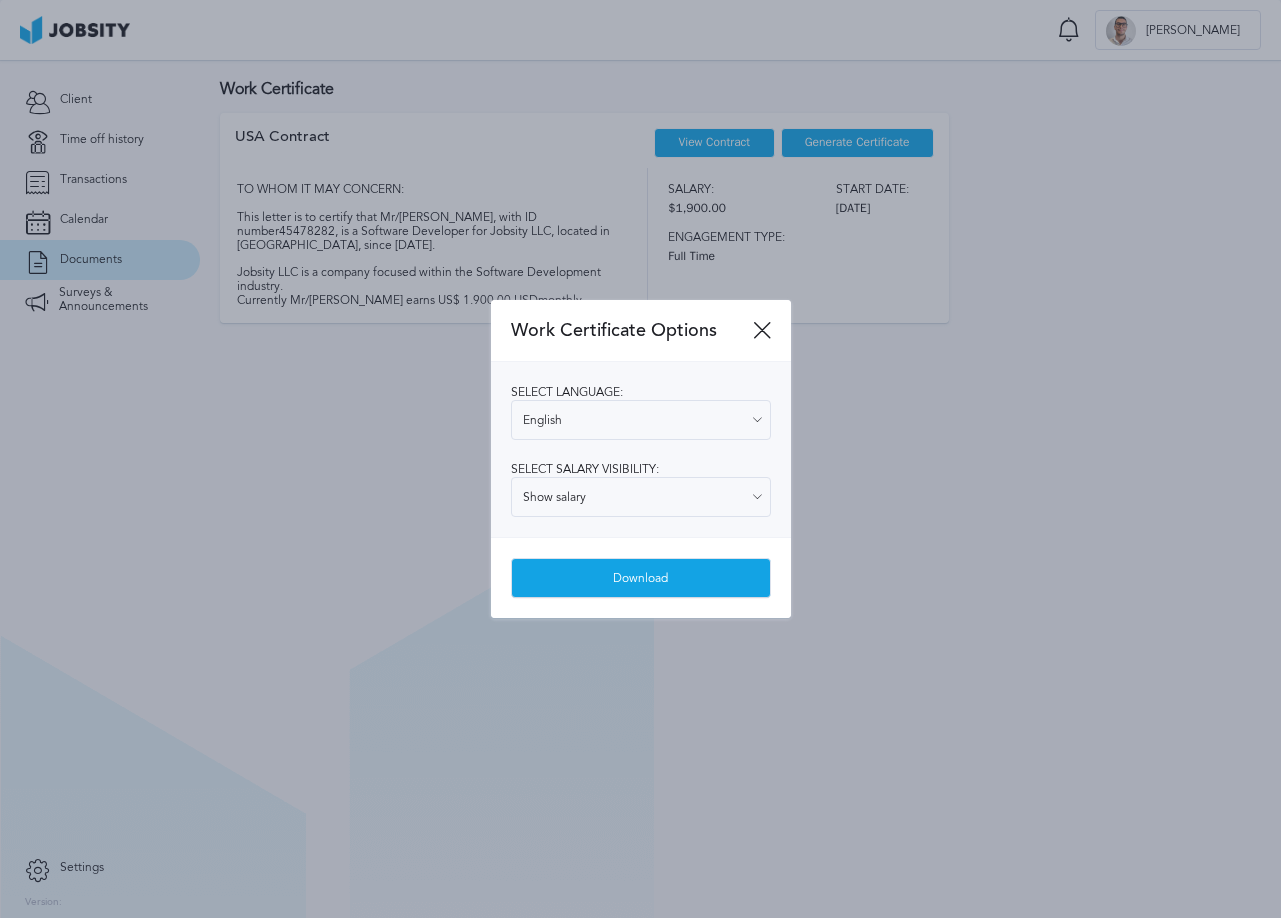 click on "Download" at bounding box center [641, 579] 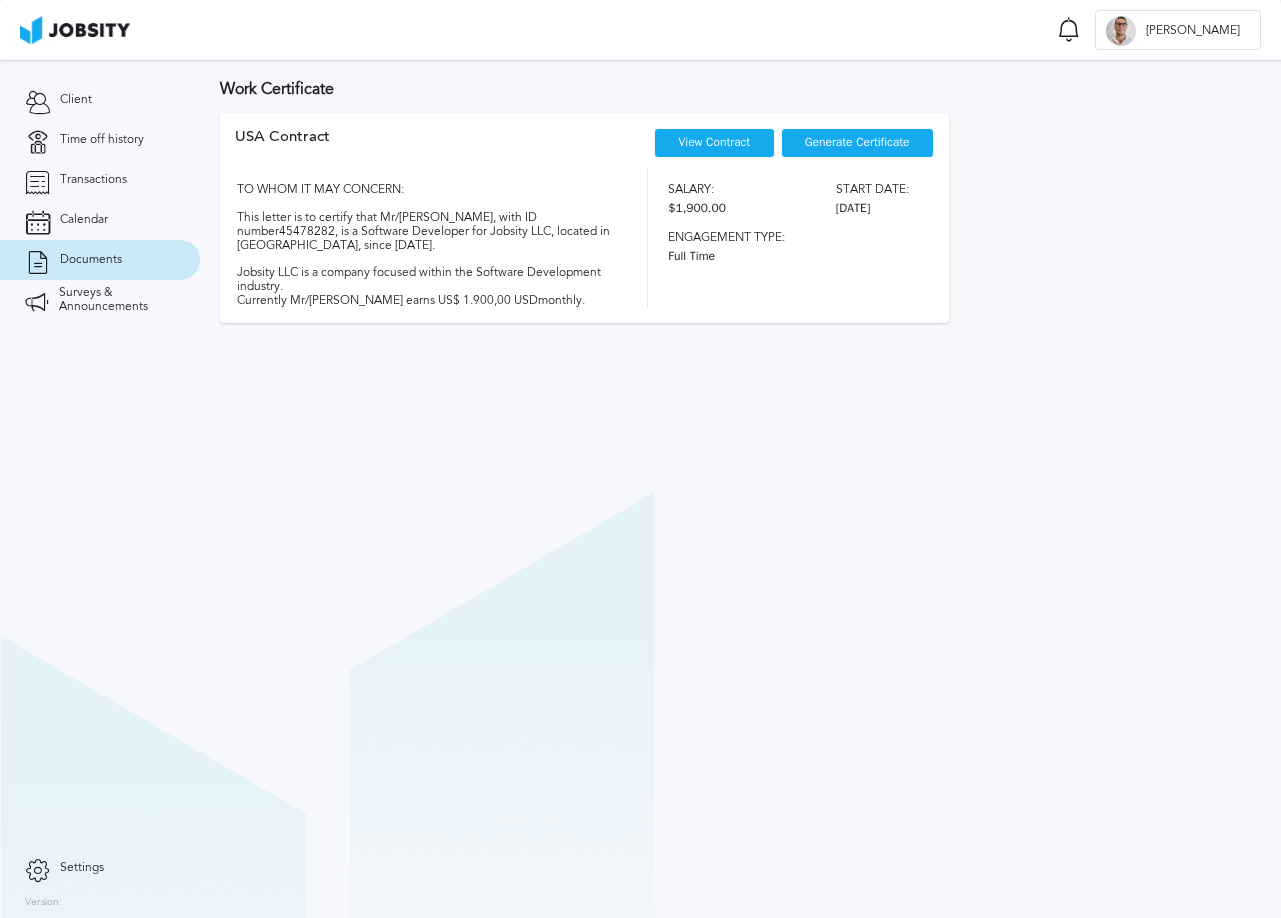 click on "View Contract" at bounding box center (715, 142) 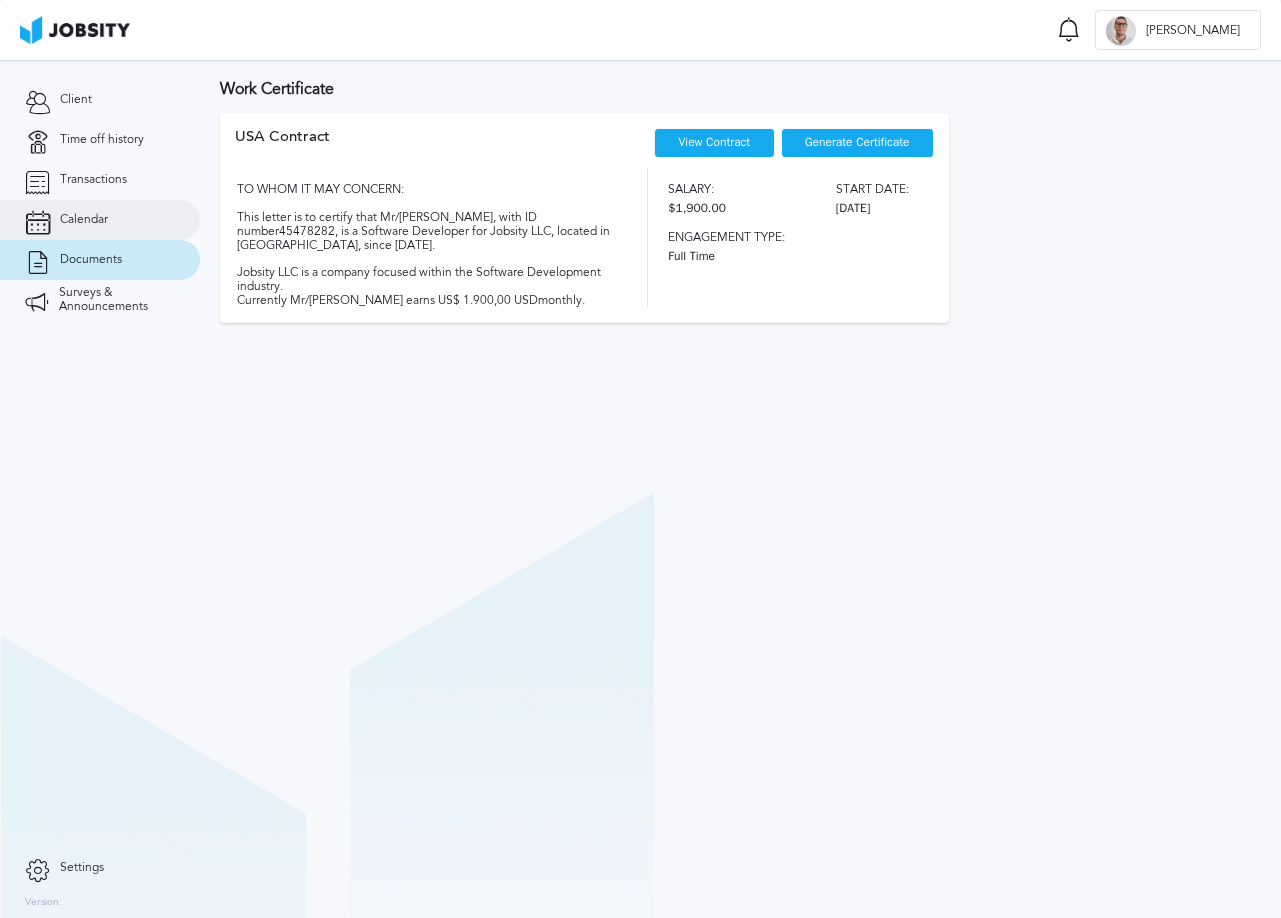click on "Calendar" at bounding box center [100, 220] 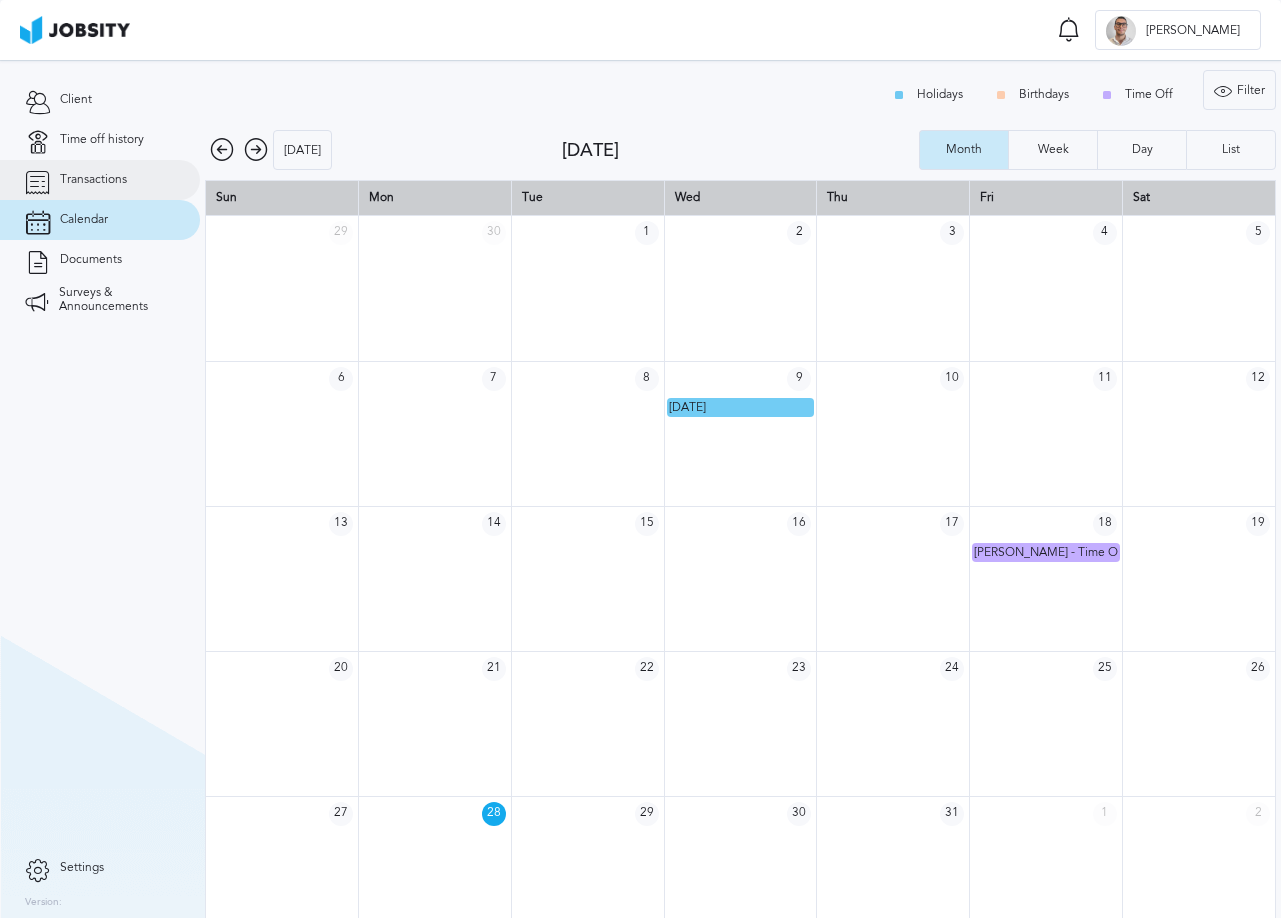 click on "Transactions" at bounding box center (100, 180) 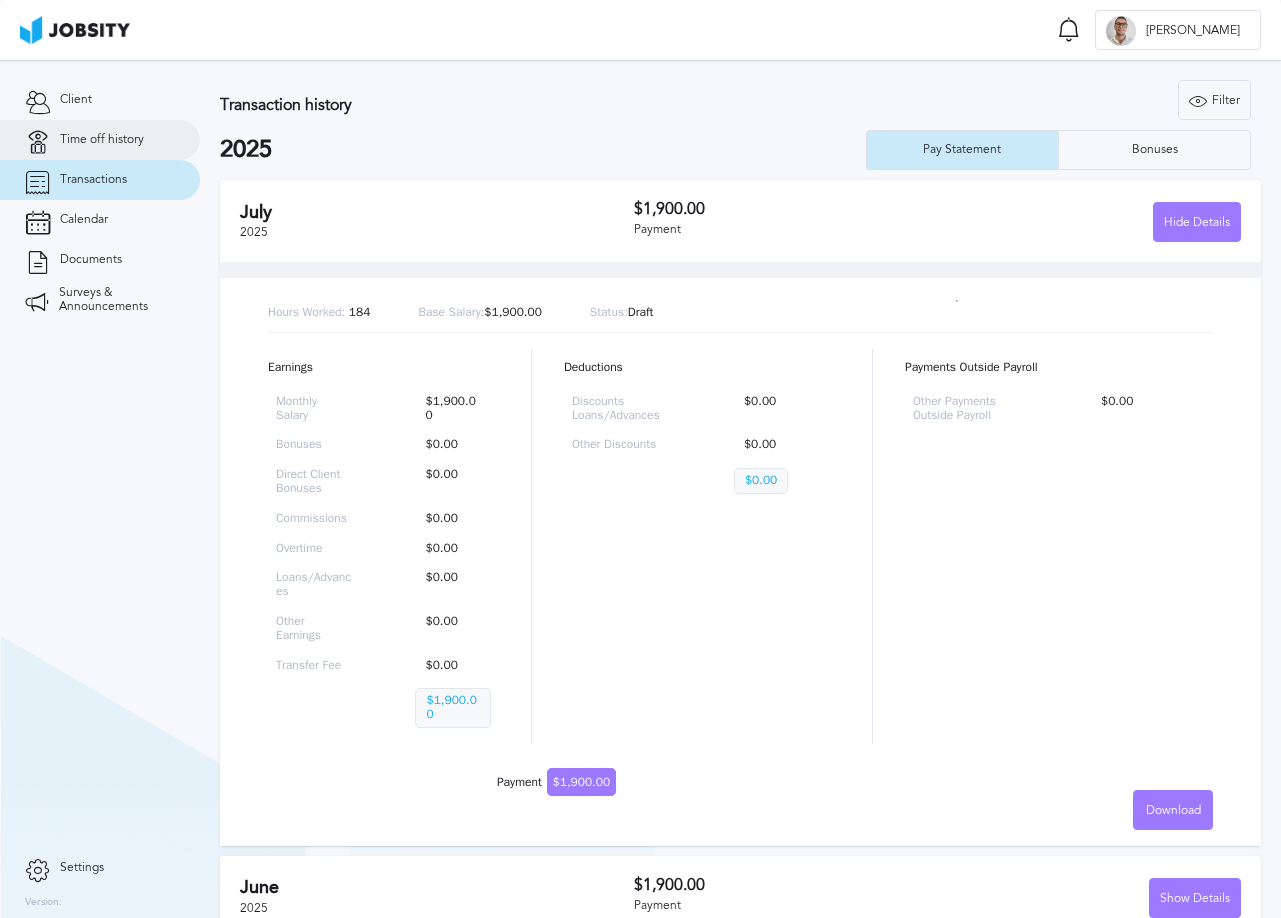 click on "Time off history" at bounding box center (100, 140) 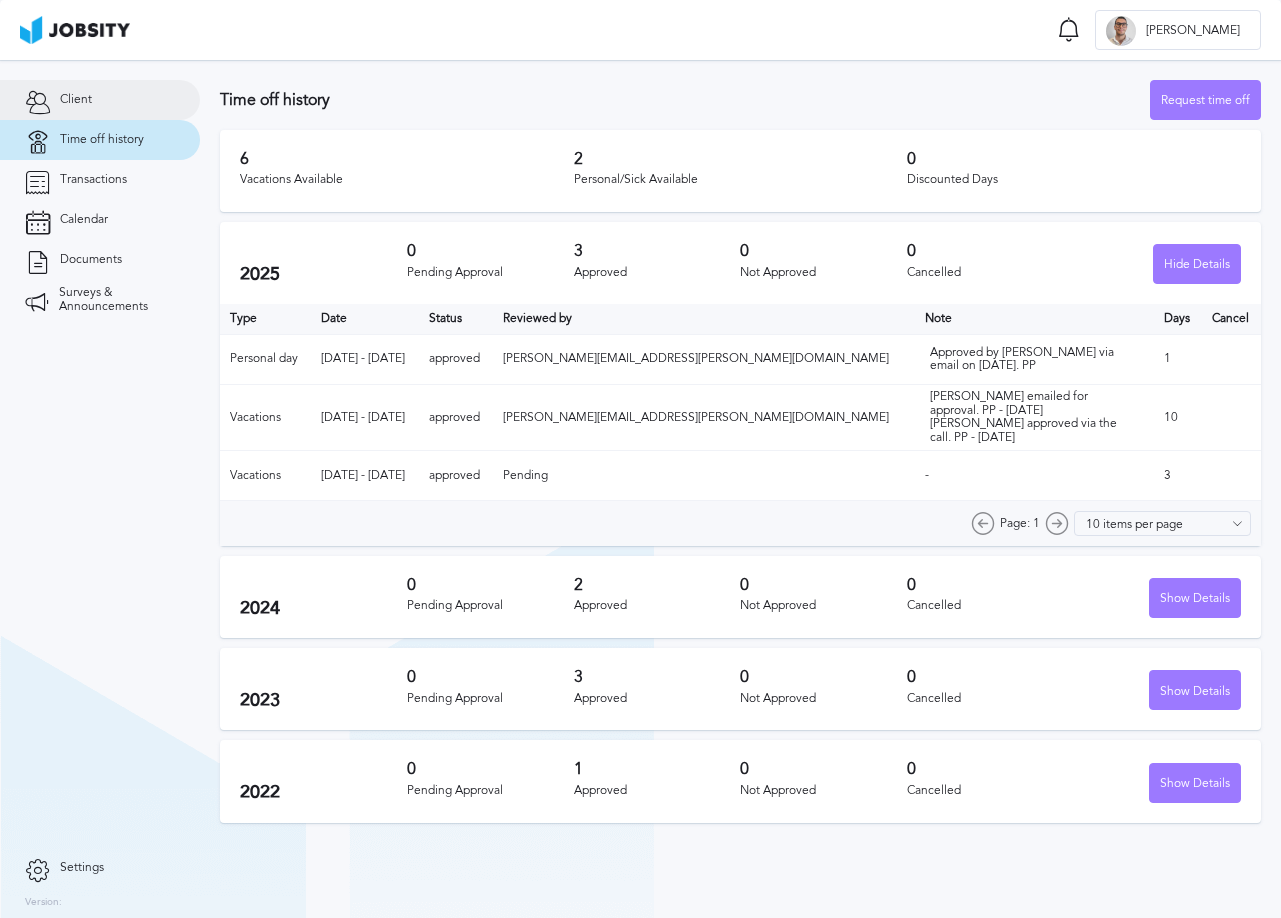 click on "Client" at bounding box center [100, 100] 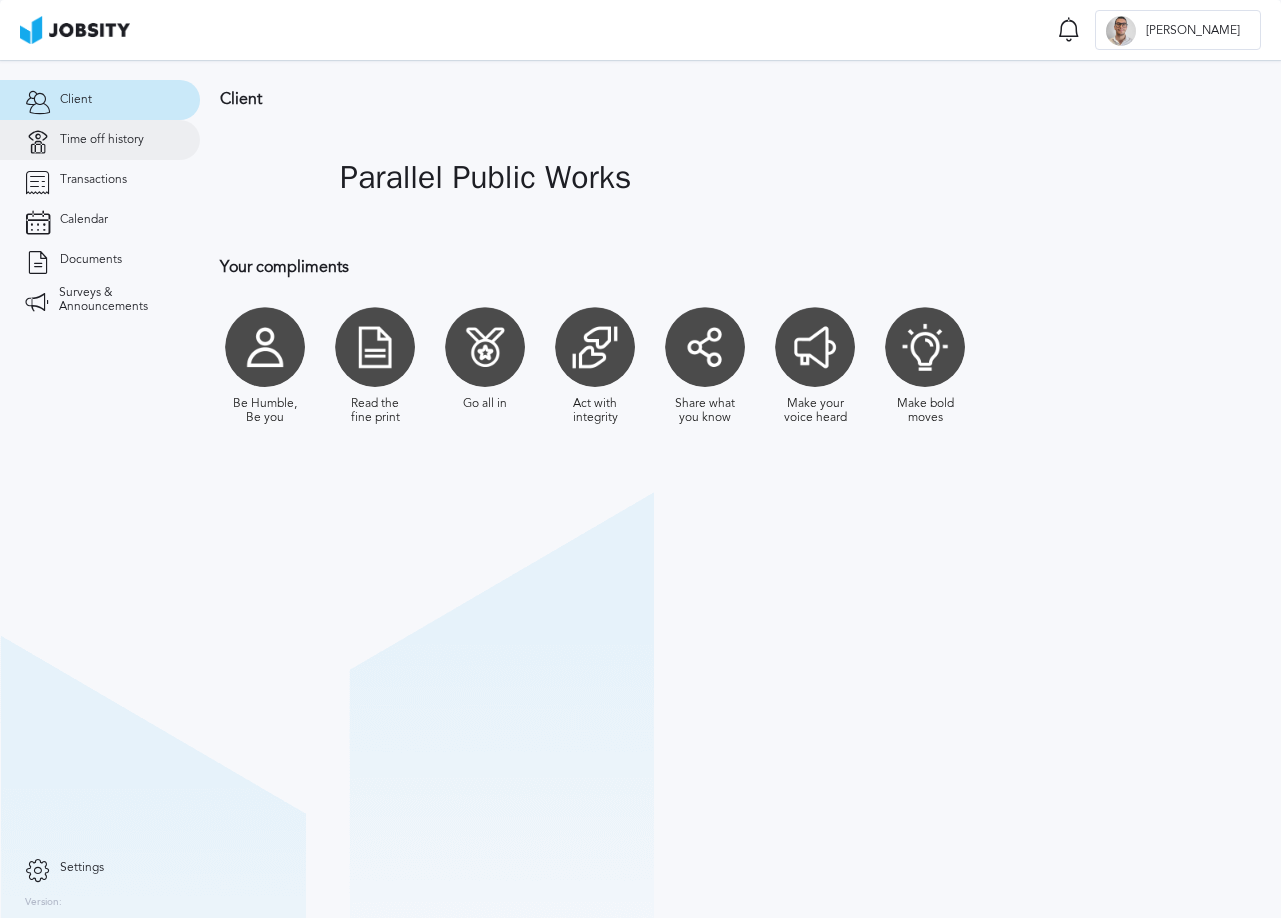 click on "Time off history" at bounding box center [102, 140] 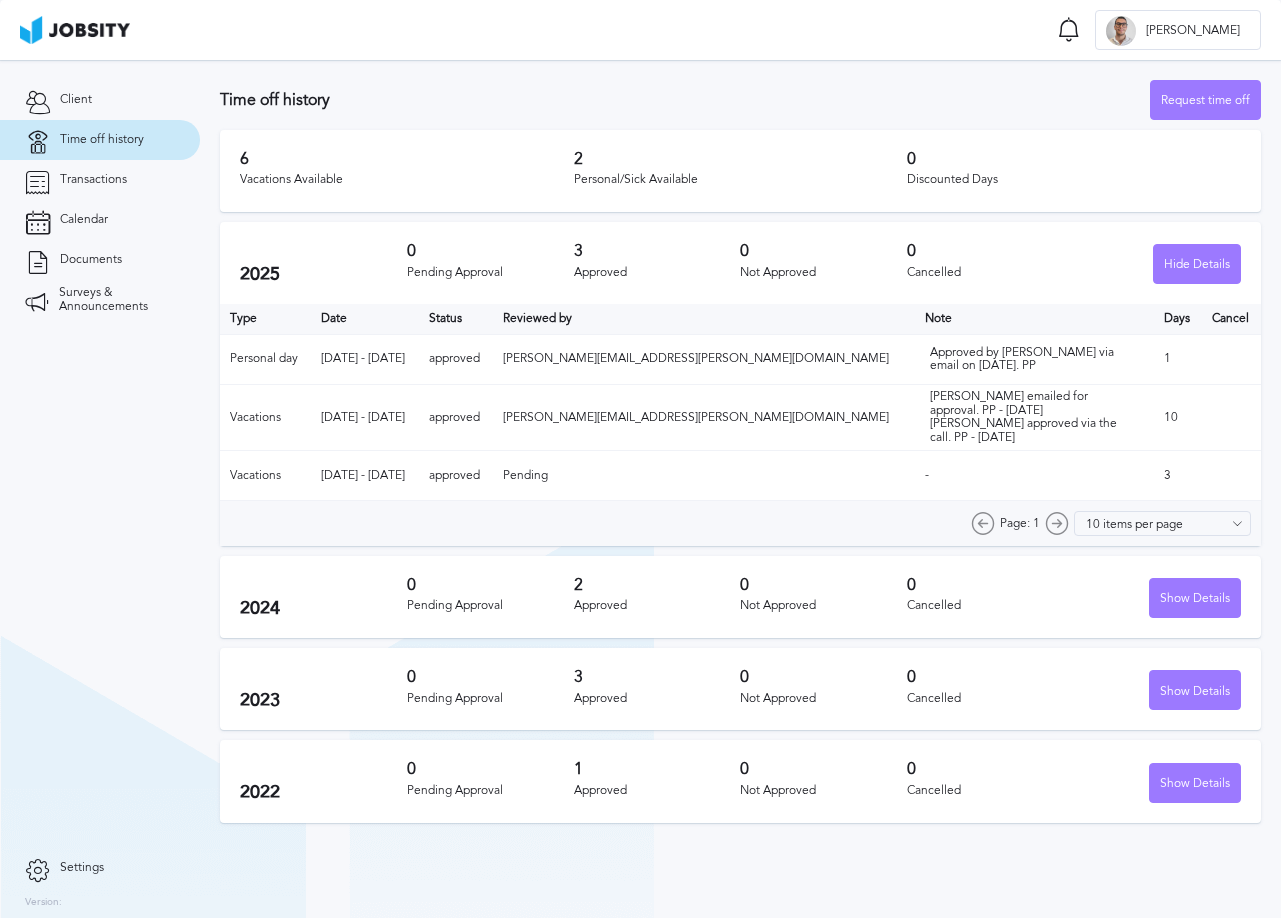 click on "Discounted Days" at bounding box center (1074, 180) 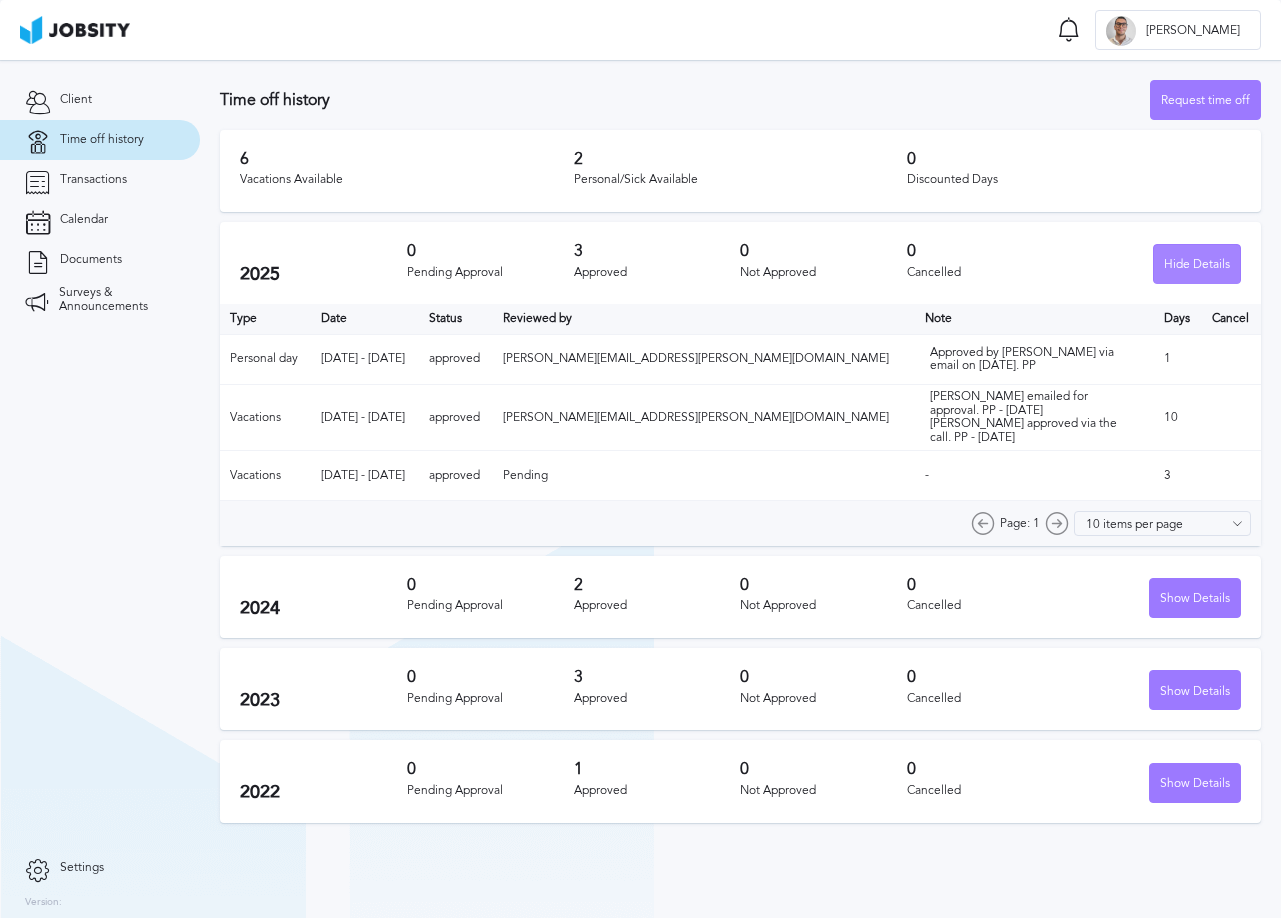 drag, startPoint x: 1218, startPoint y: 256, endPoint x: 288, endPoint y: 255, distance: 930.00055 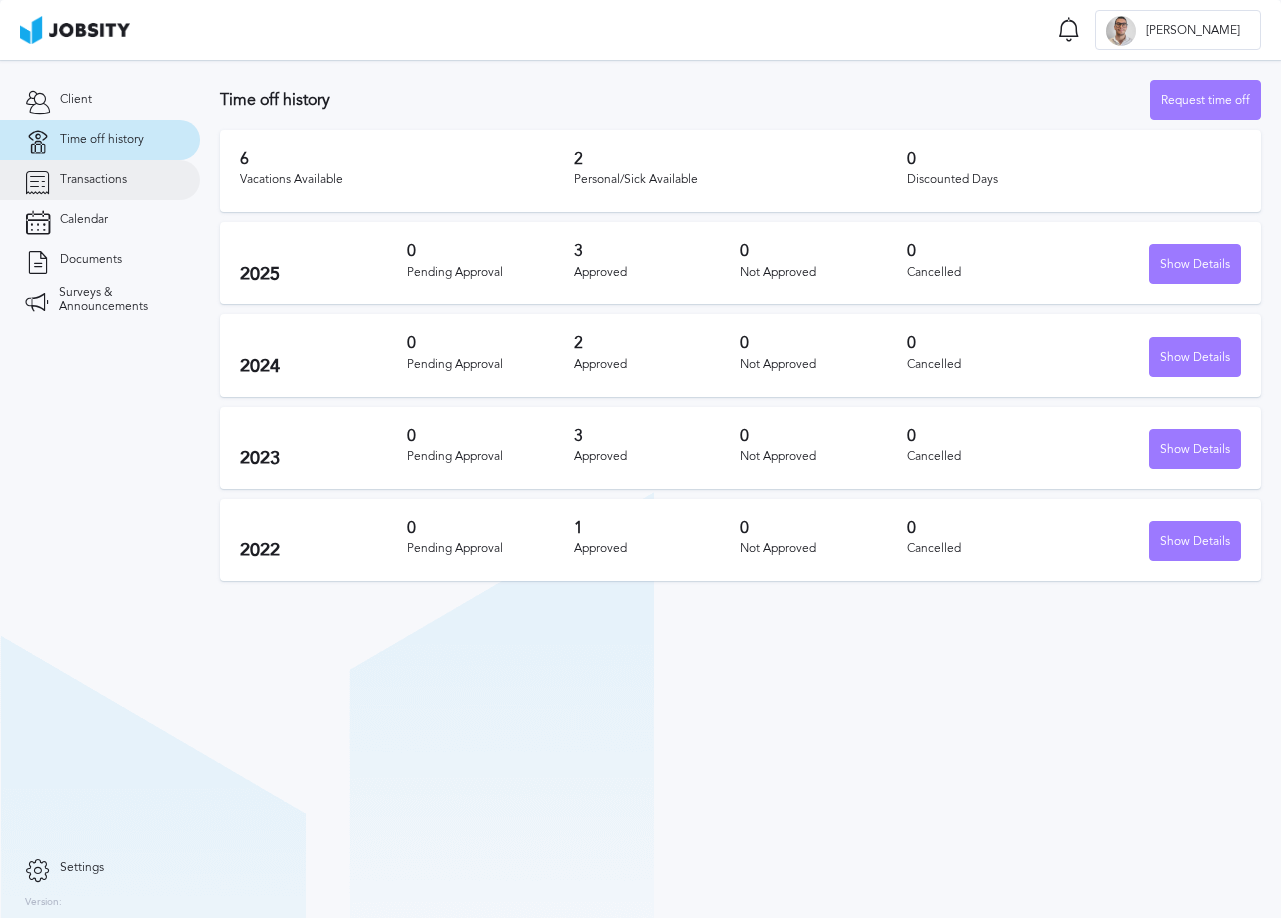 click on "Transactions" at bounding box center (100, 180) 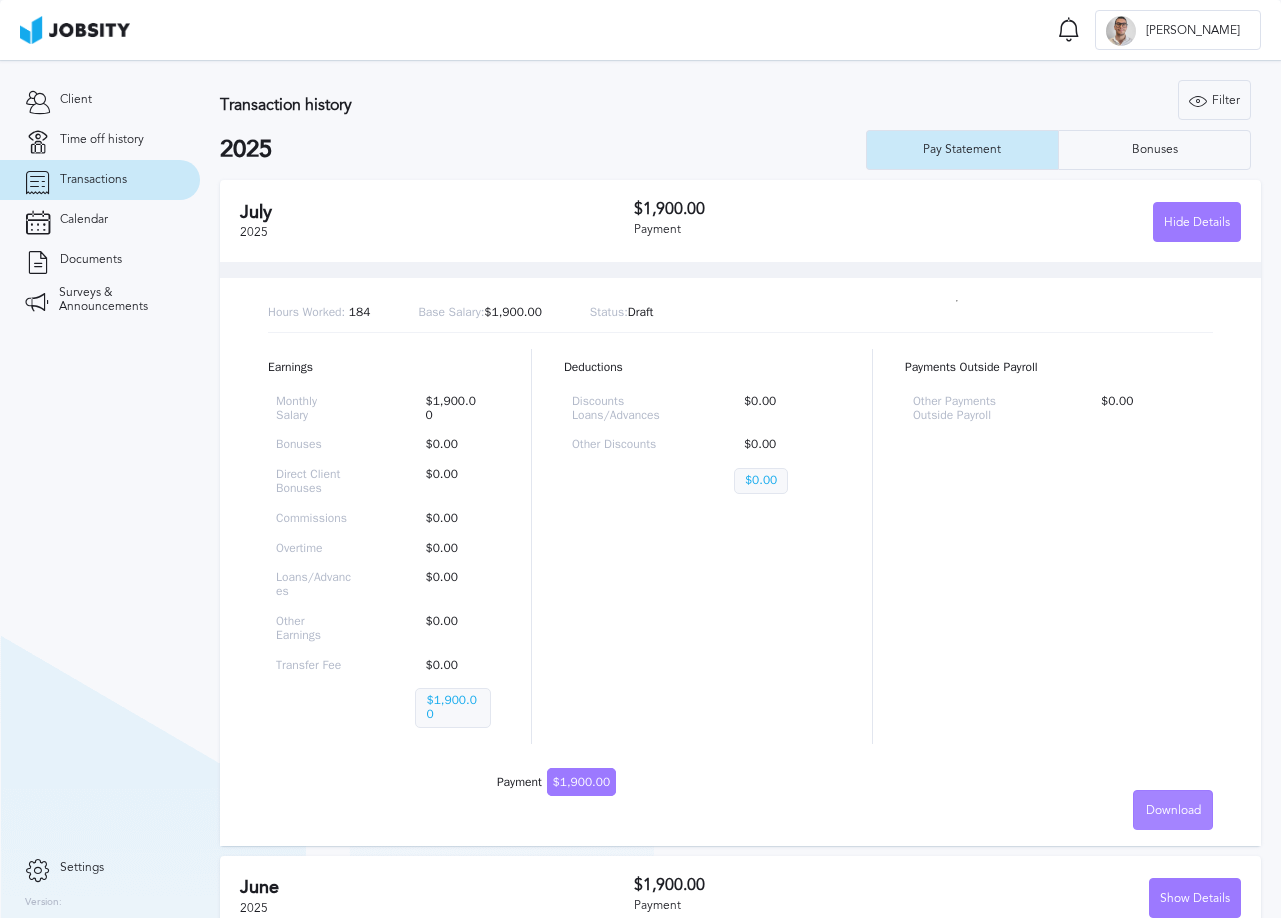 click on "Download" at bounding box center [1173, 811] 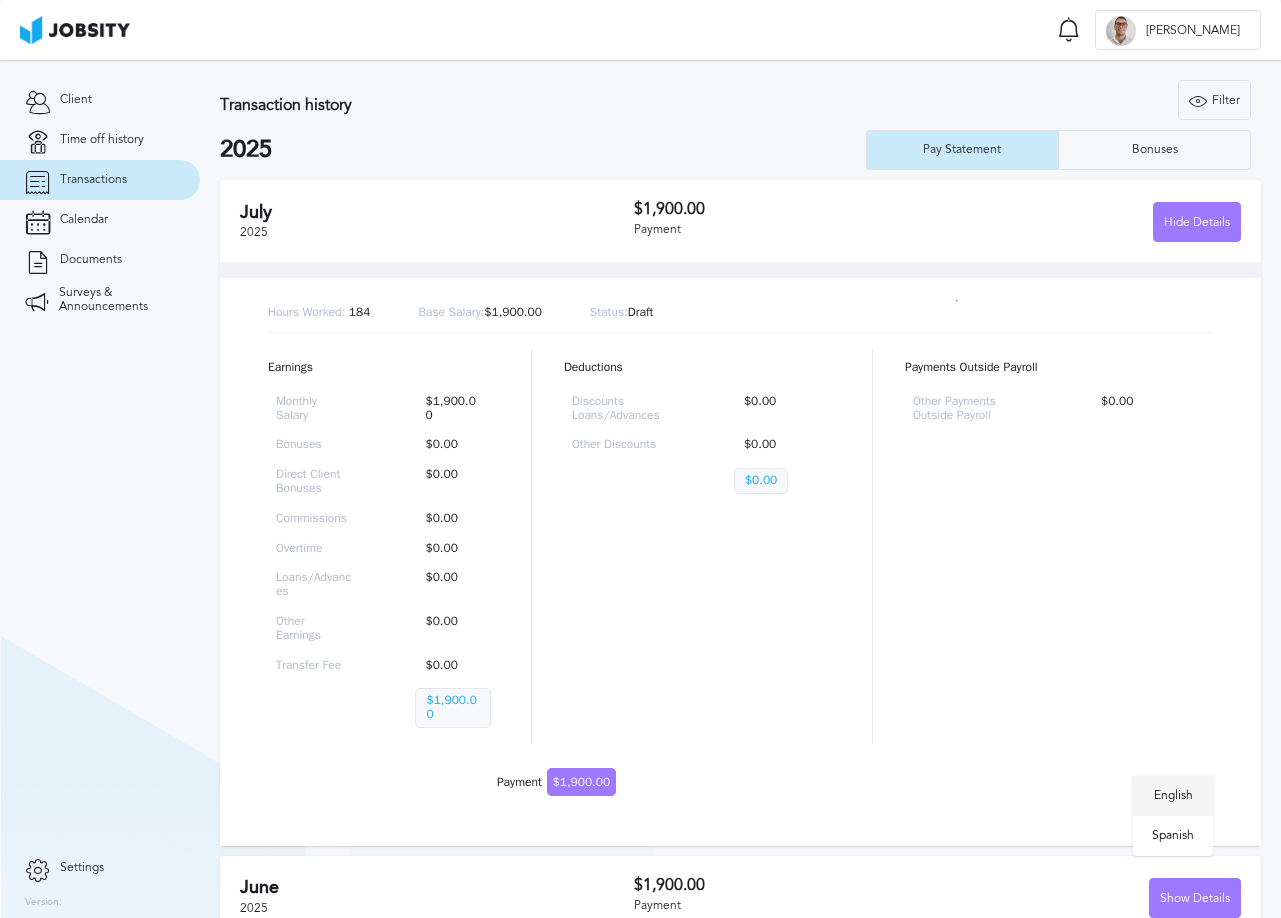 click on "English" at bounding box center [1173, 796] 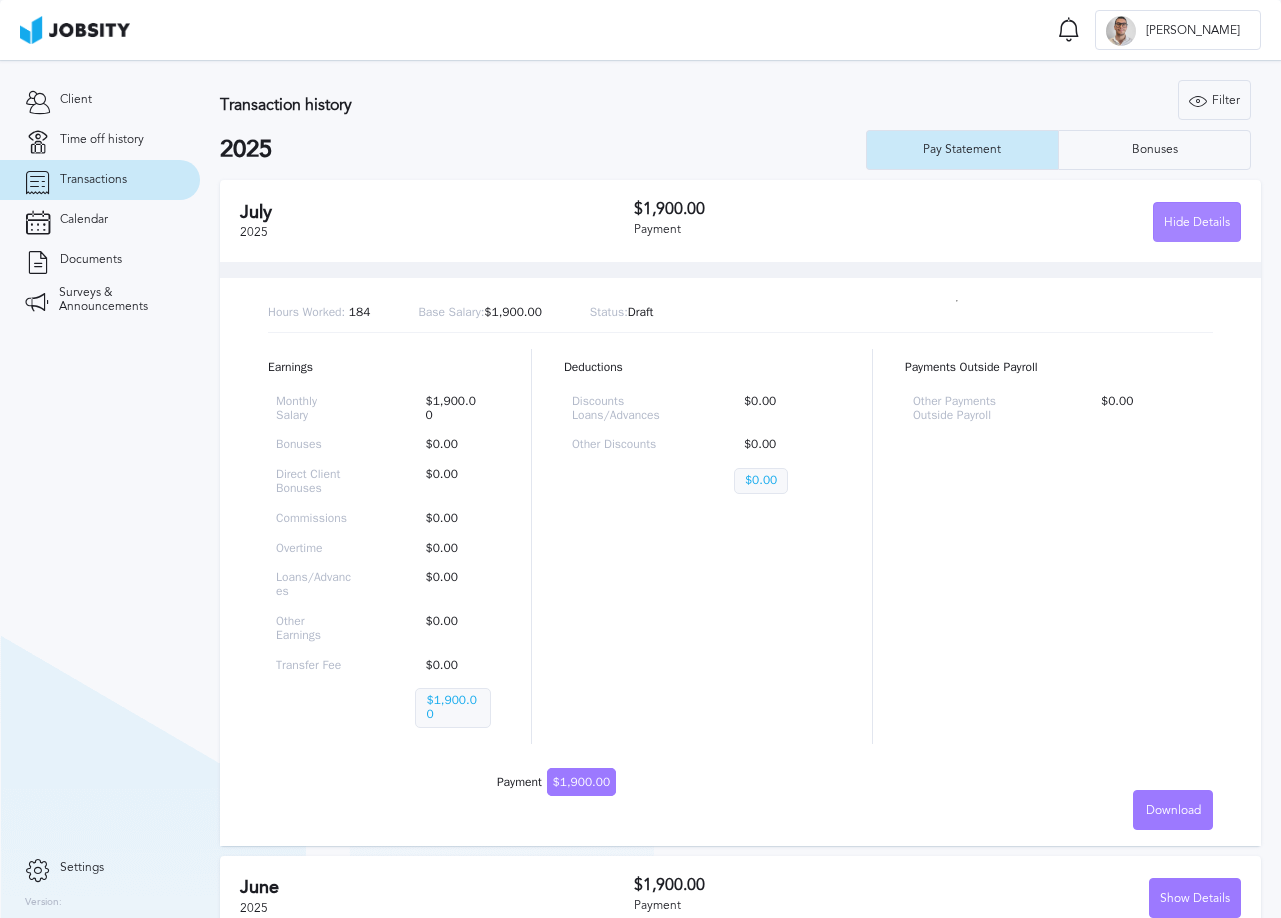 click on "Hide Details" at bounding box center (1197, 223) 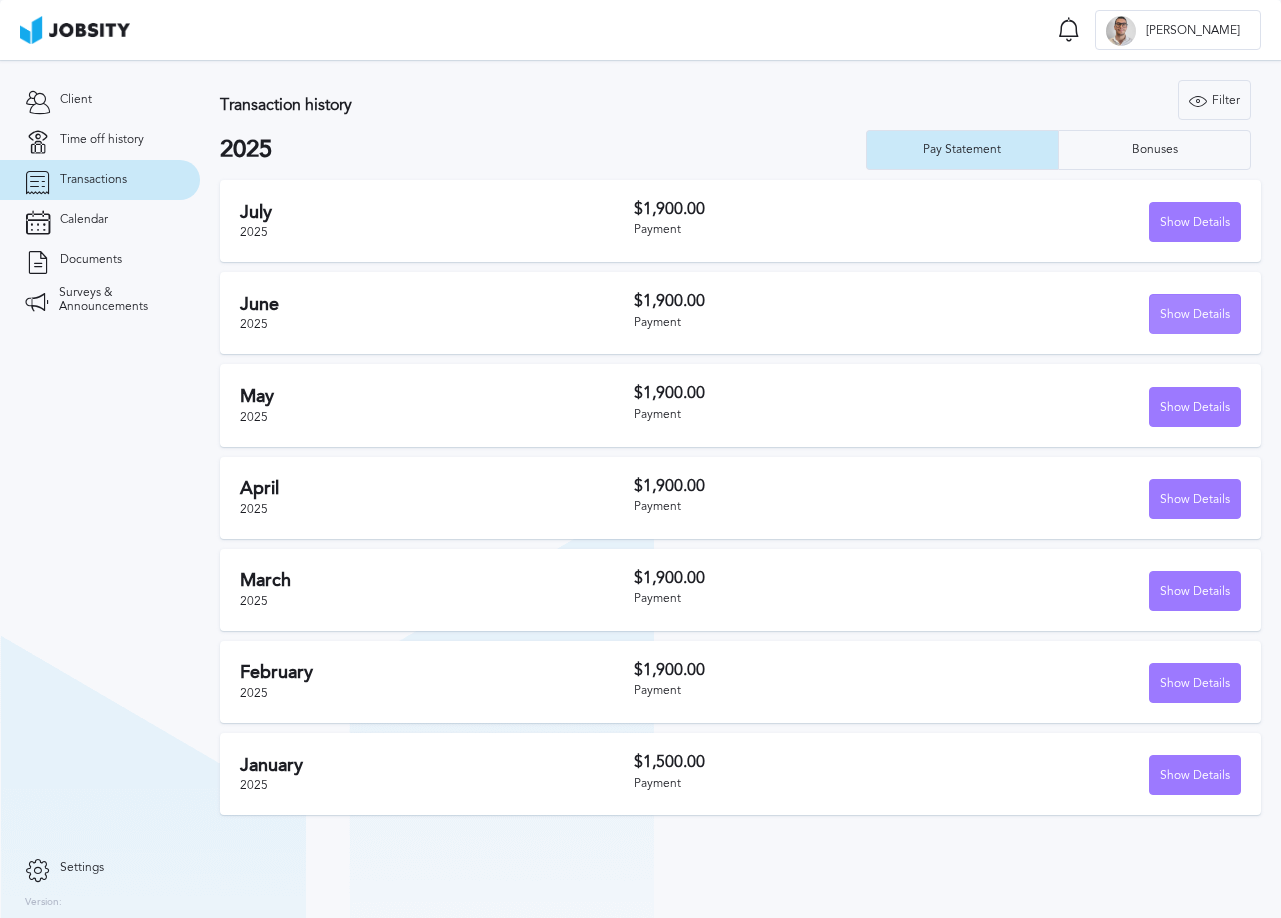 click on "Show Details" at bounding box center [1195, 315] 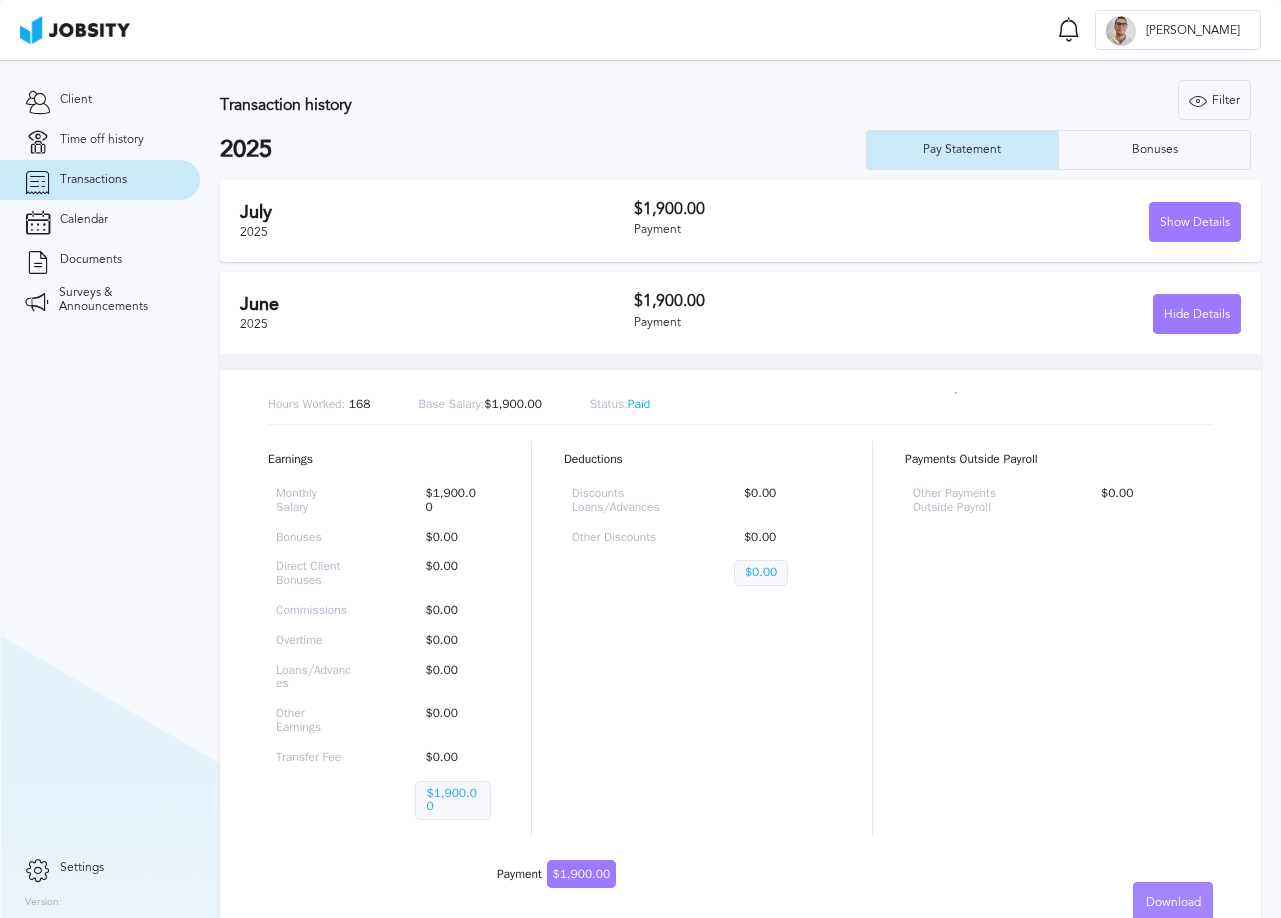 click on "Download" at bounding box center (1173, 903) 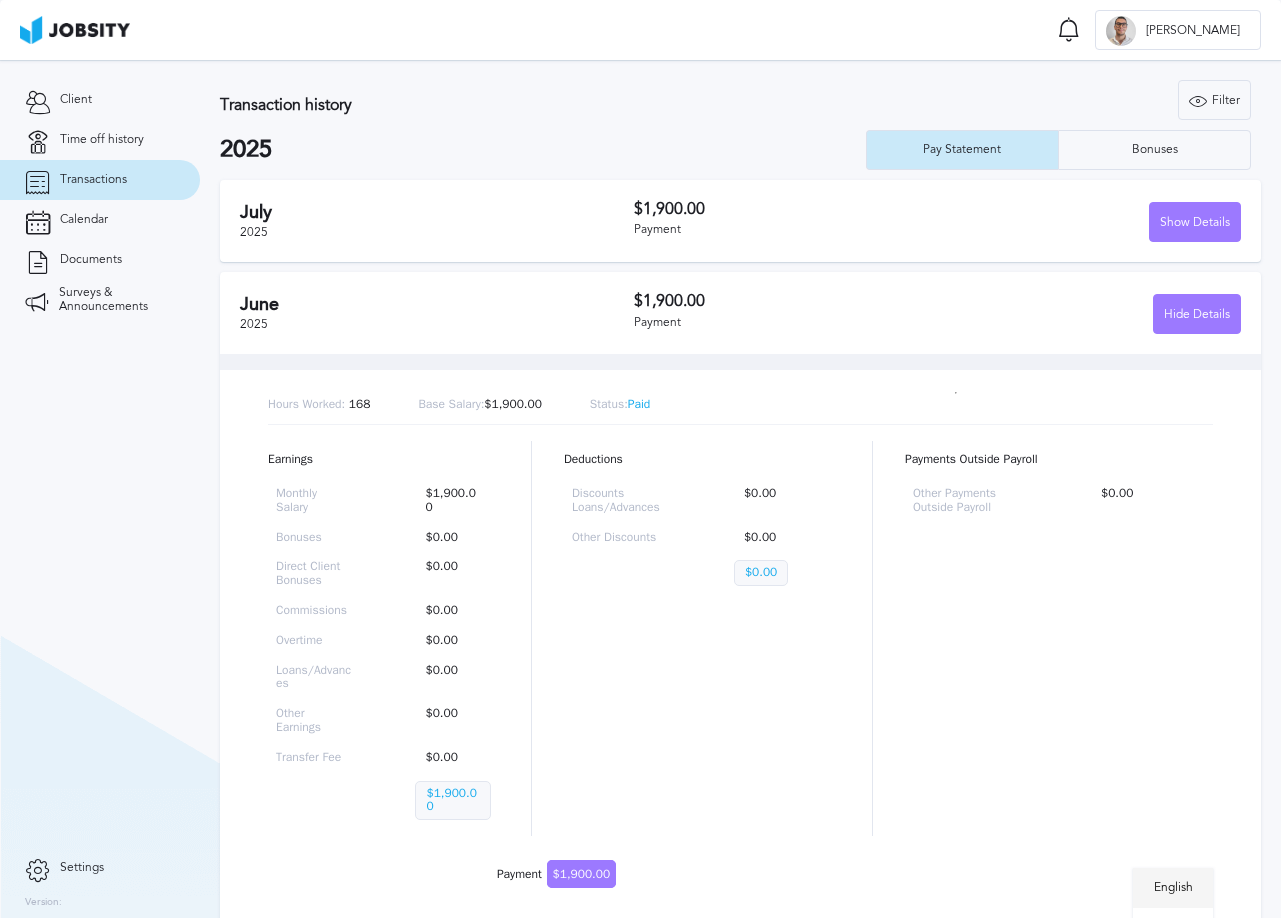 click on "English" at bounding box center [1173, 888] 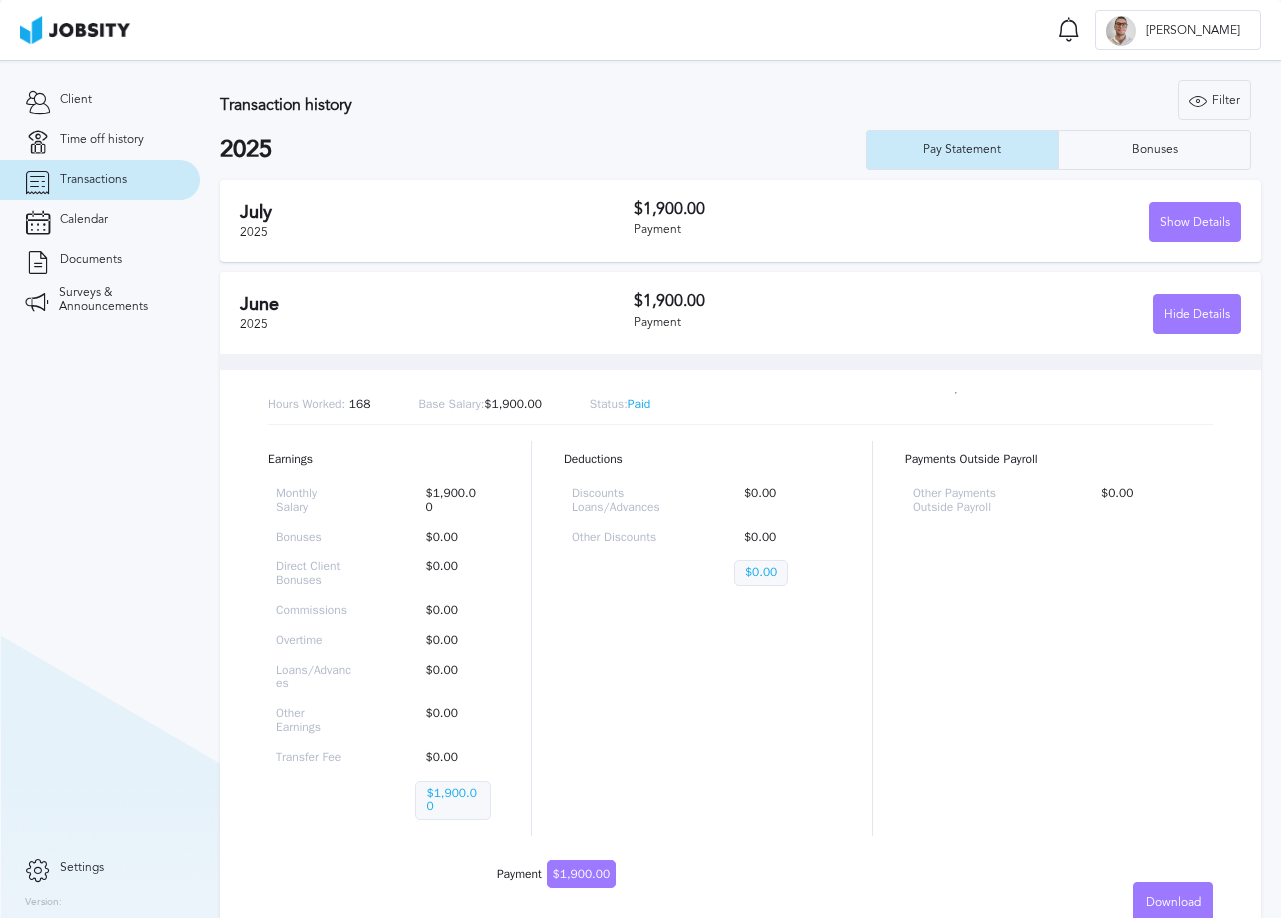 click on "Hide Details" at bounding box center (1197, 315) 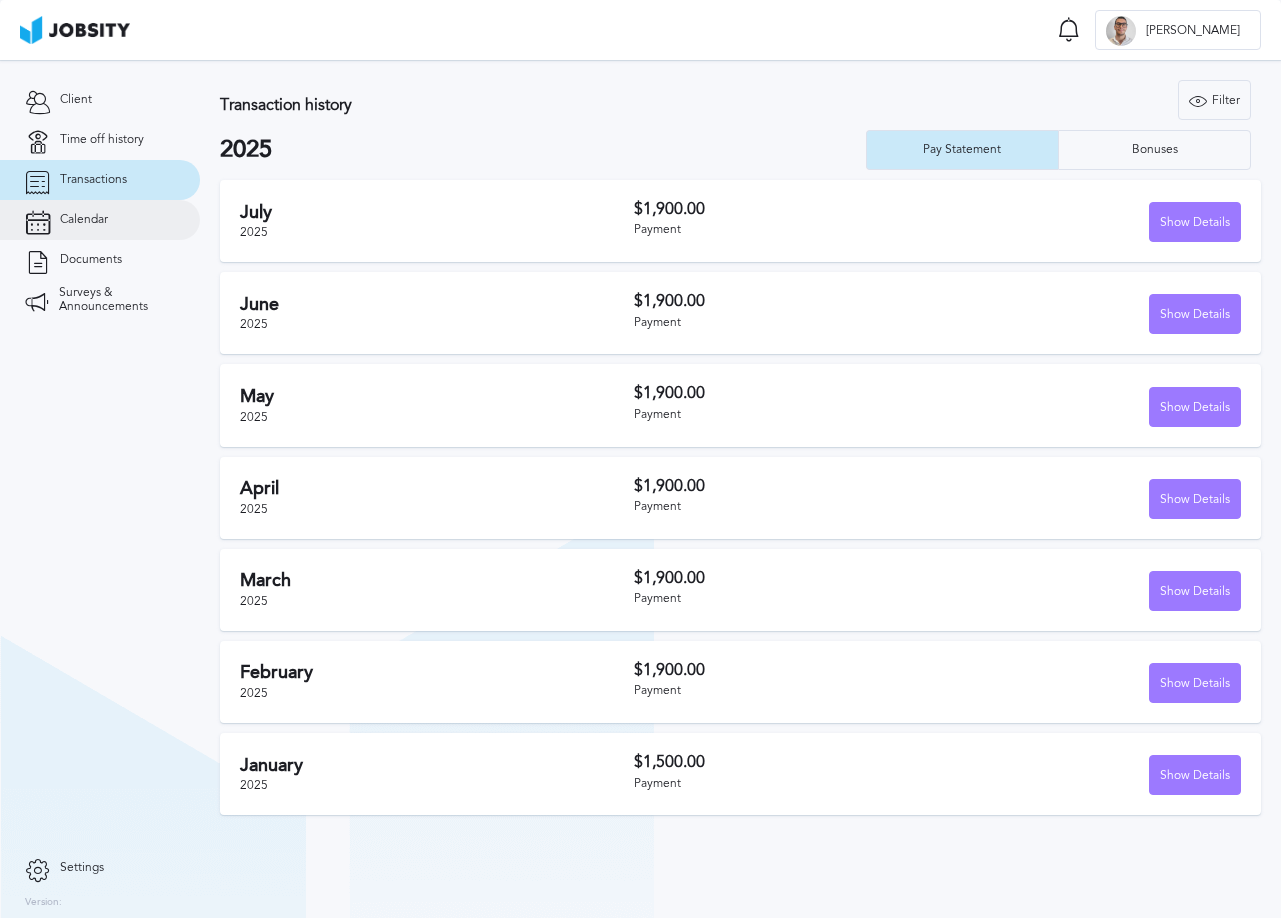 click on "Calendar" at bounding box center [84, 220] 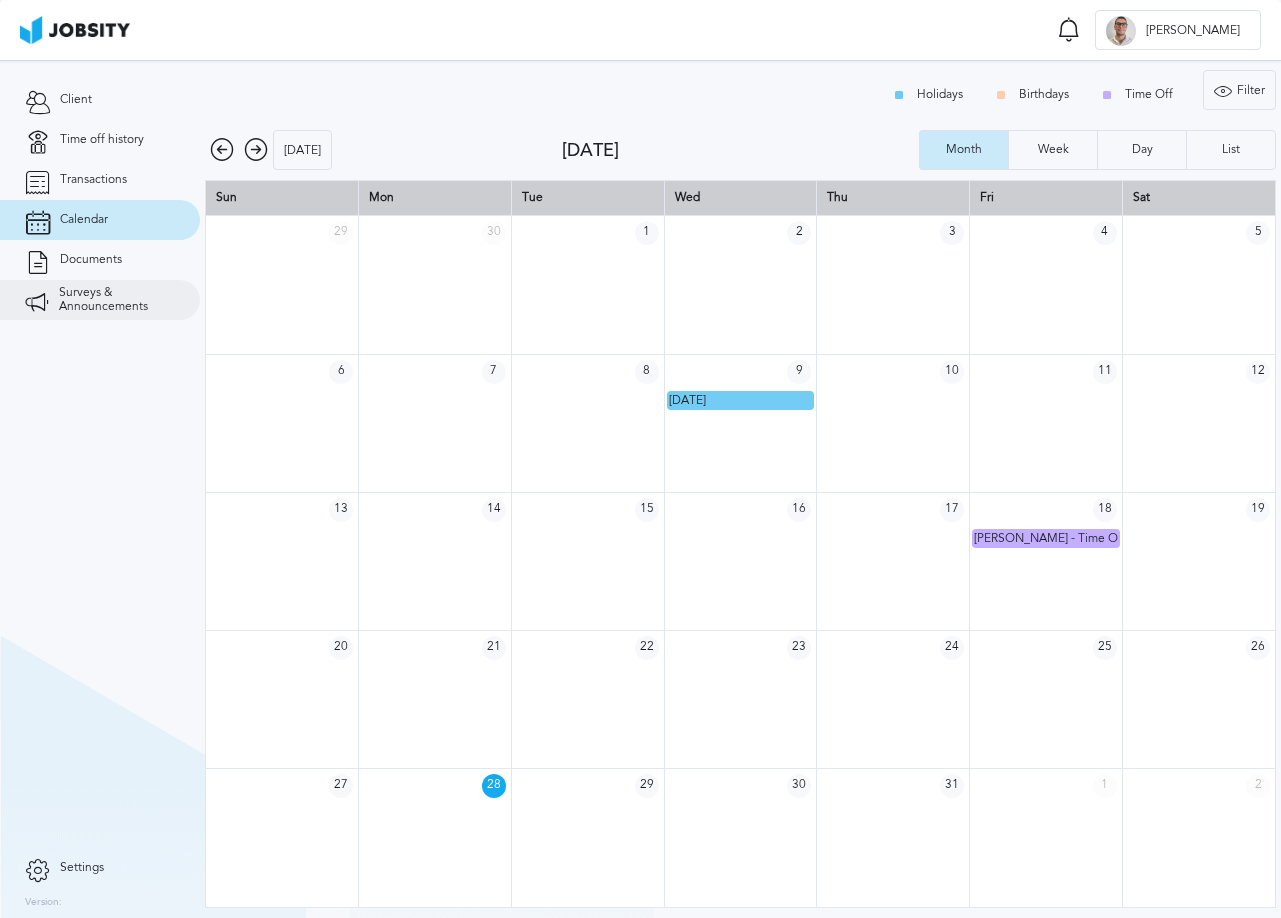 click on "Surveys & Announcements" at bounding box center [117, 300] 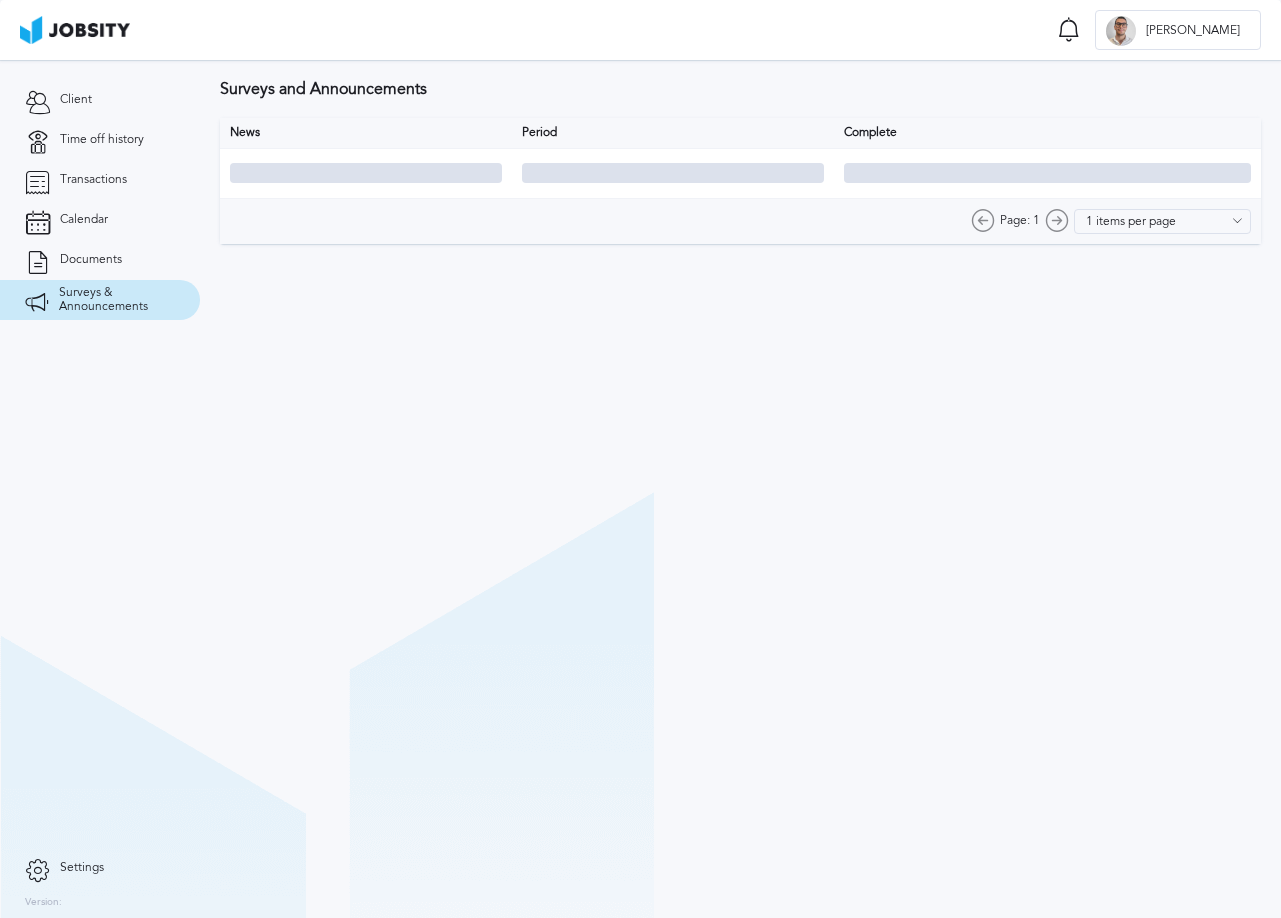 type on "10 items per page" 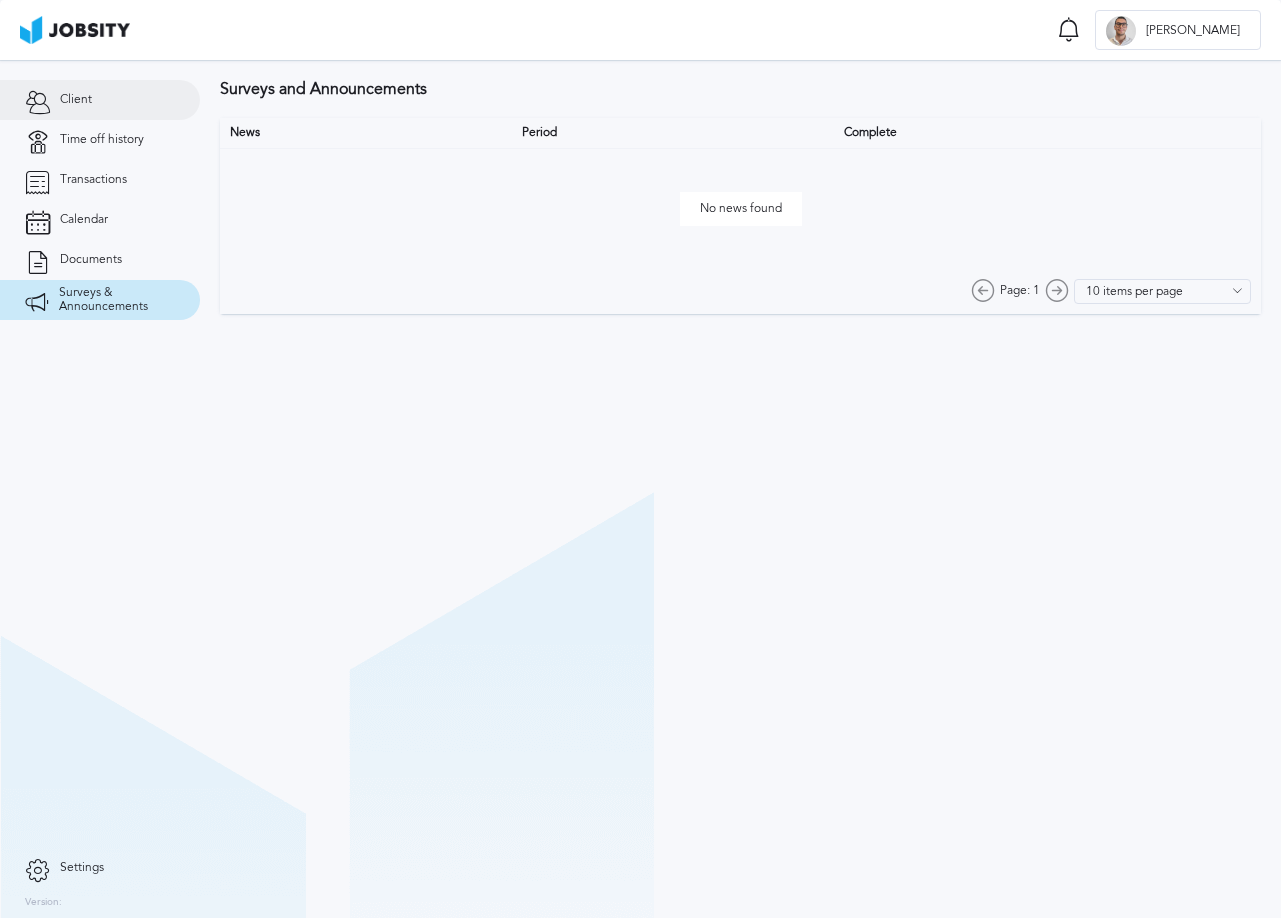 click on "Client" at bounding box center (100, 100) 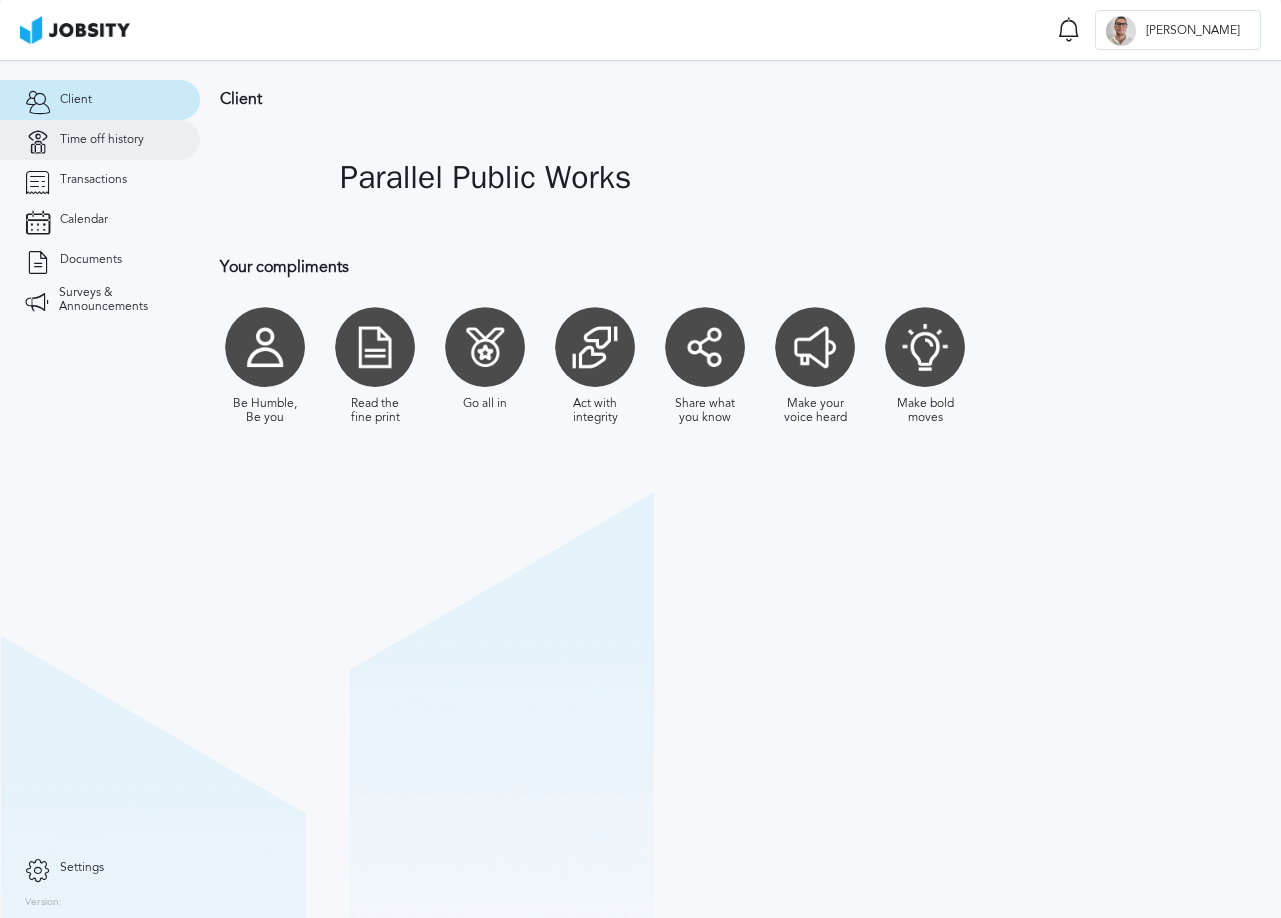 click on "Time off history" at bounding box center (100, 140) 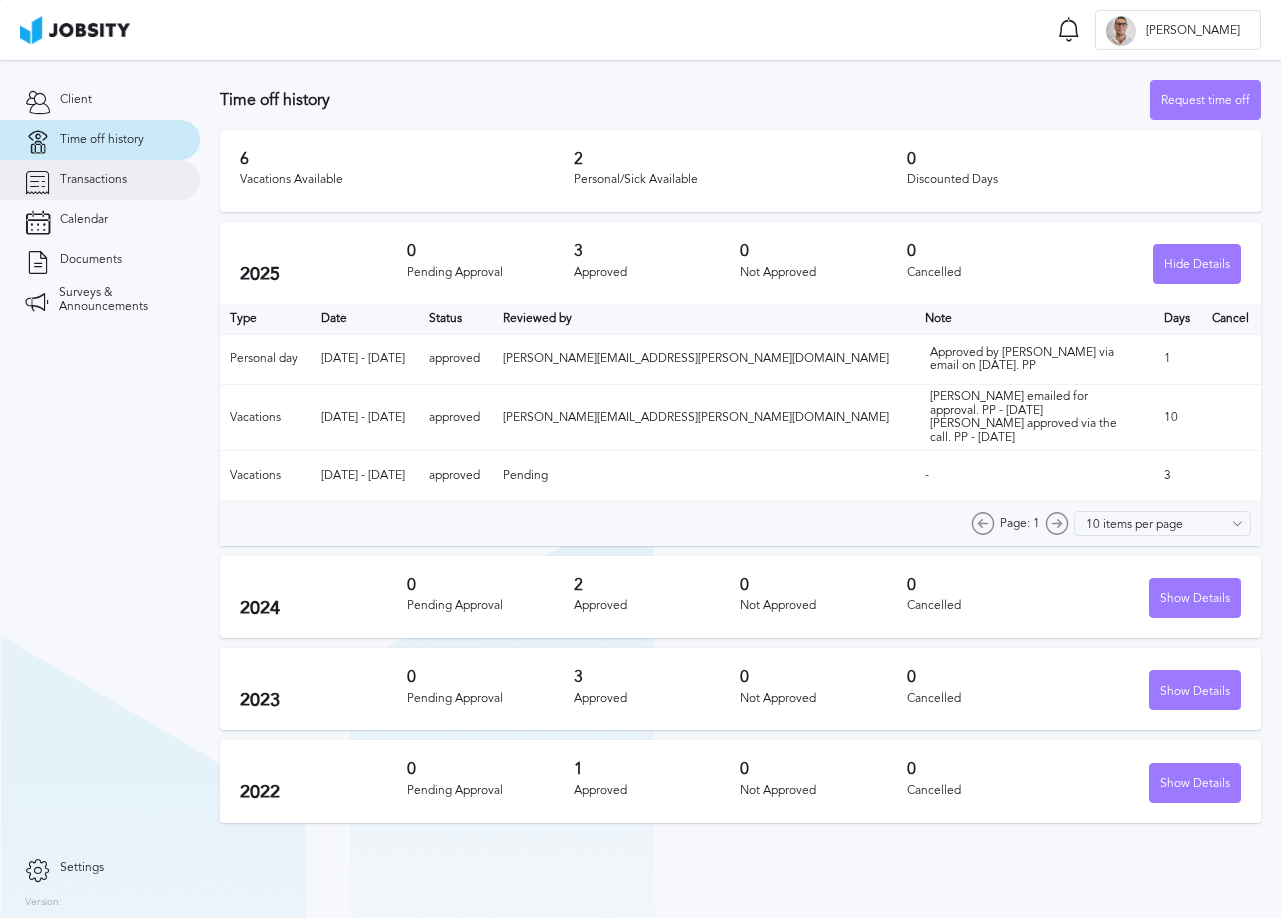 click on "Transactions" at bounding box center [100, 180] 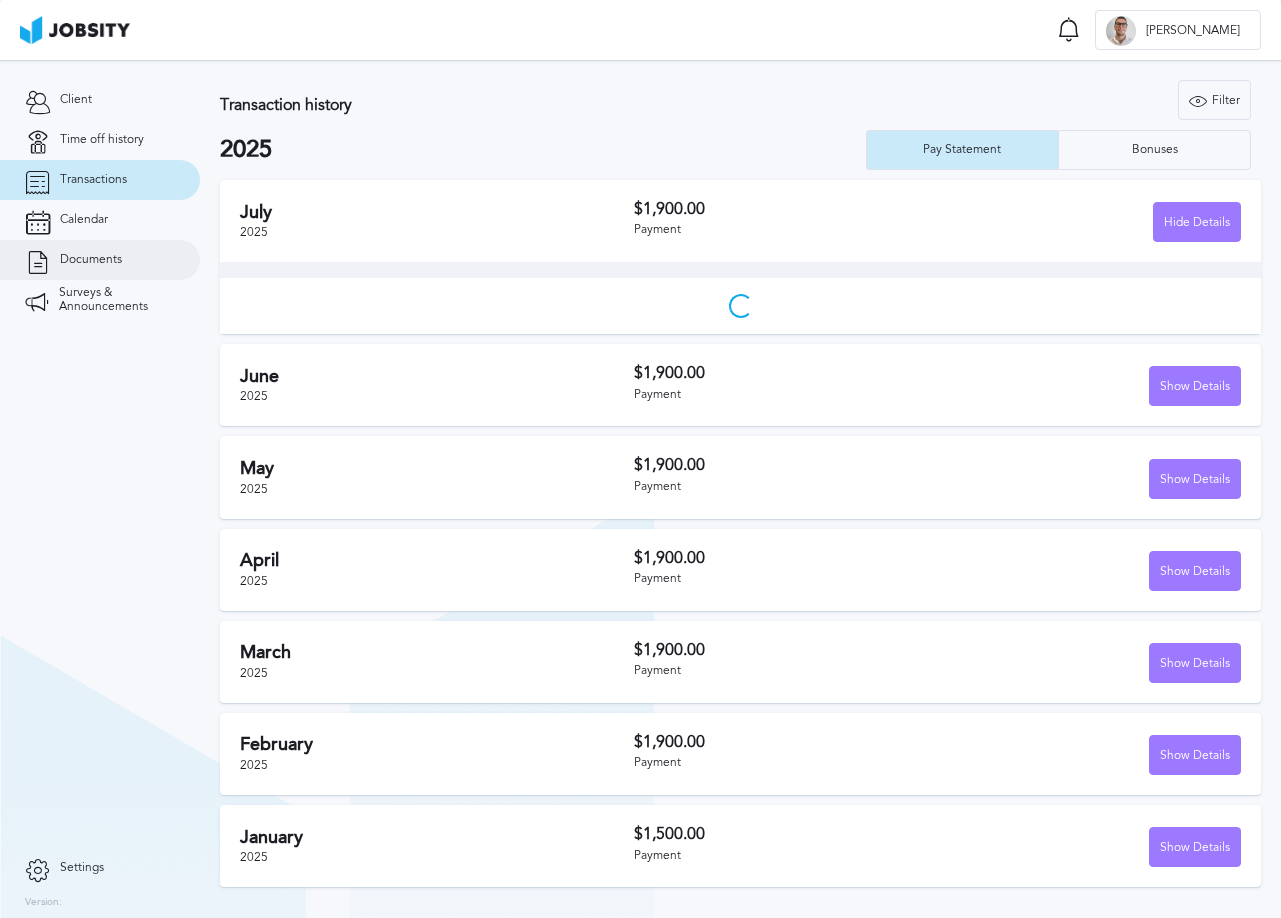 click on "Documents" at bounding box center [100, 260] 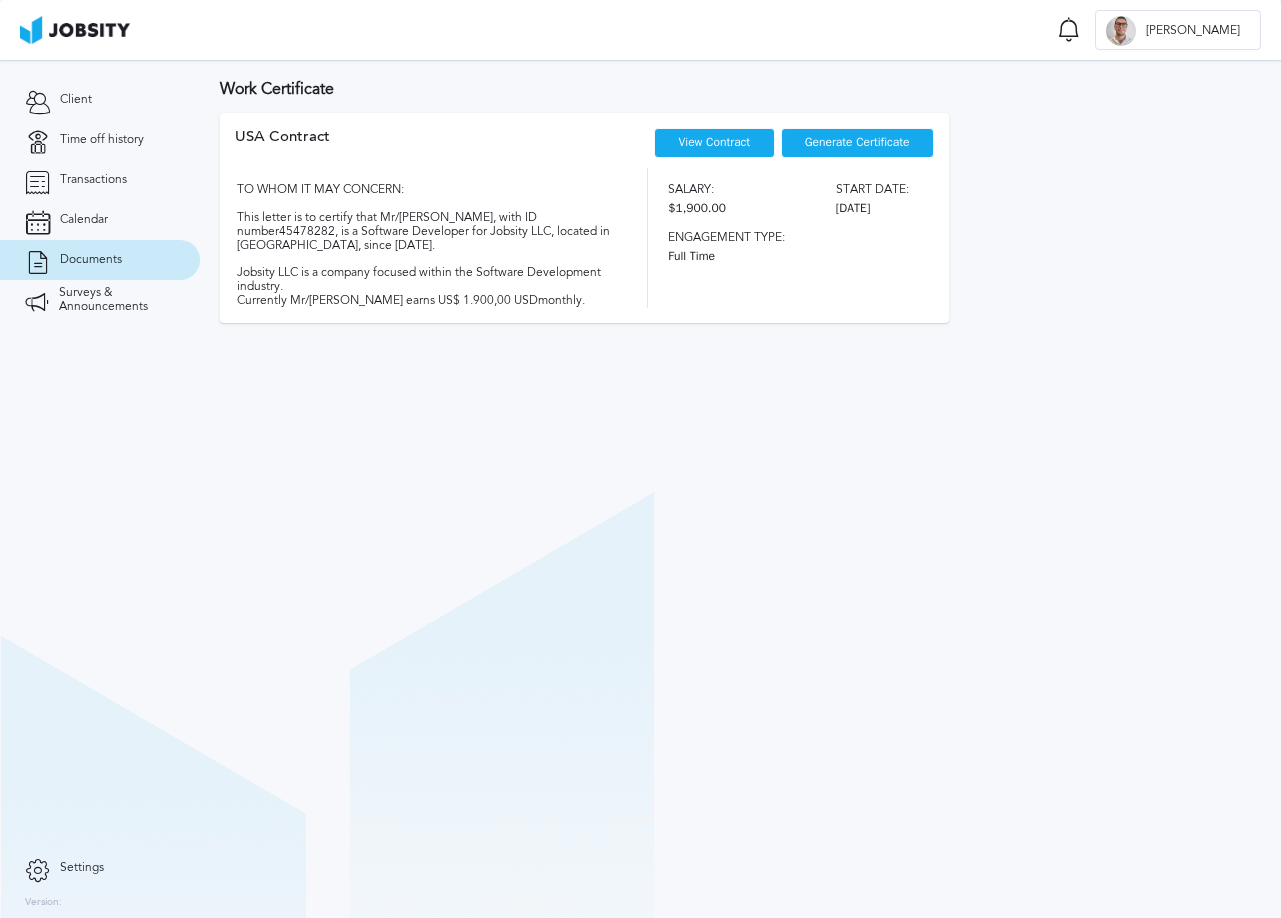click on "View Contract" at bounding box center [715, 142] 